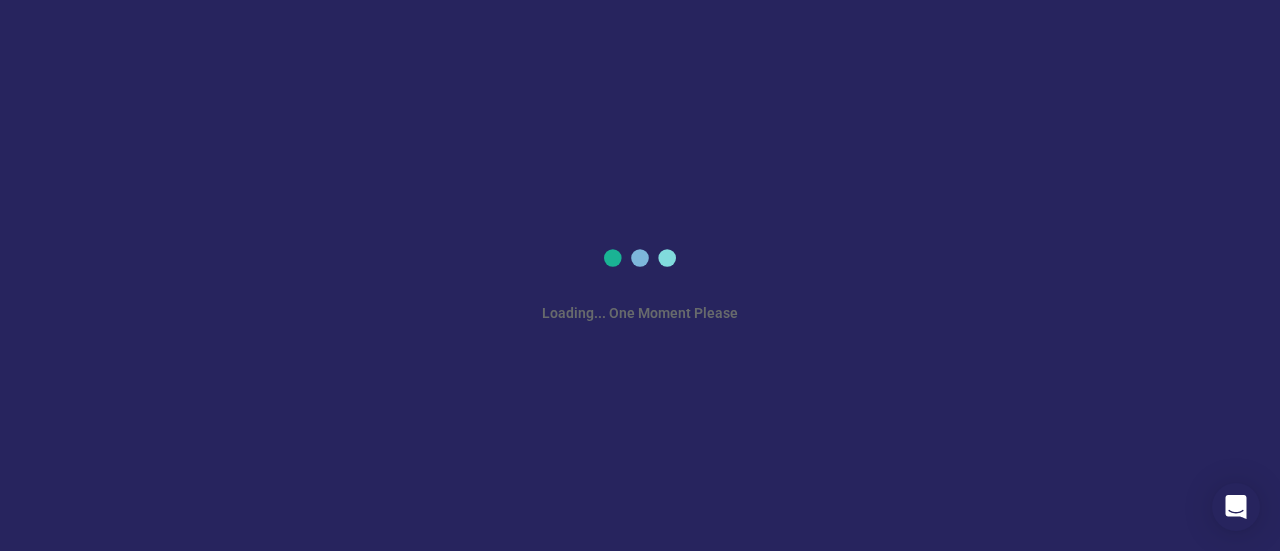 scroll, scrollTop: 0, scrollLeft: 0, axis: both 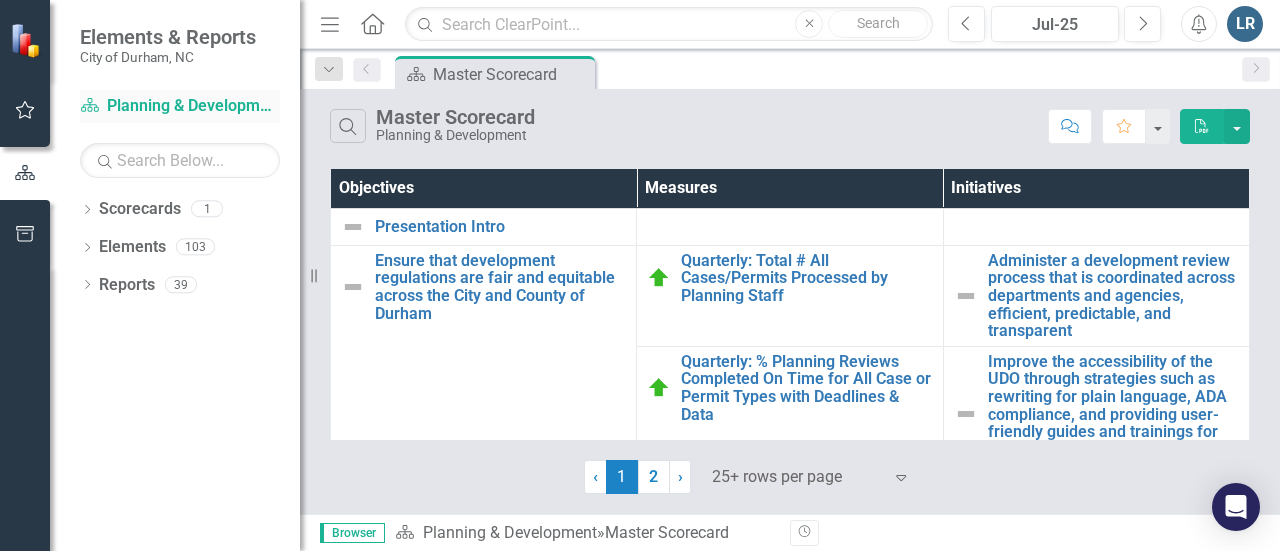 click on "Scorecard Planning & Development" at bounding box center (180, 106) 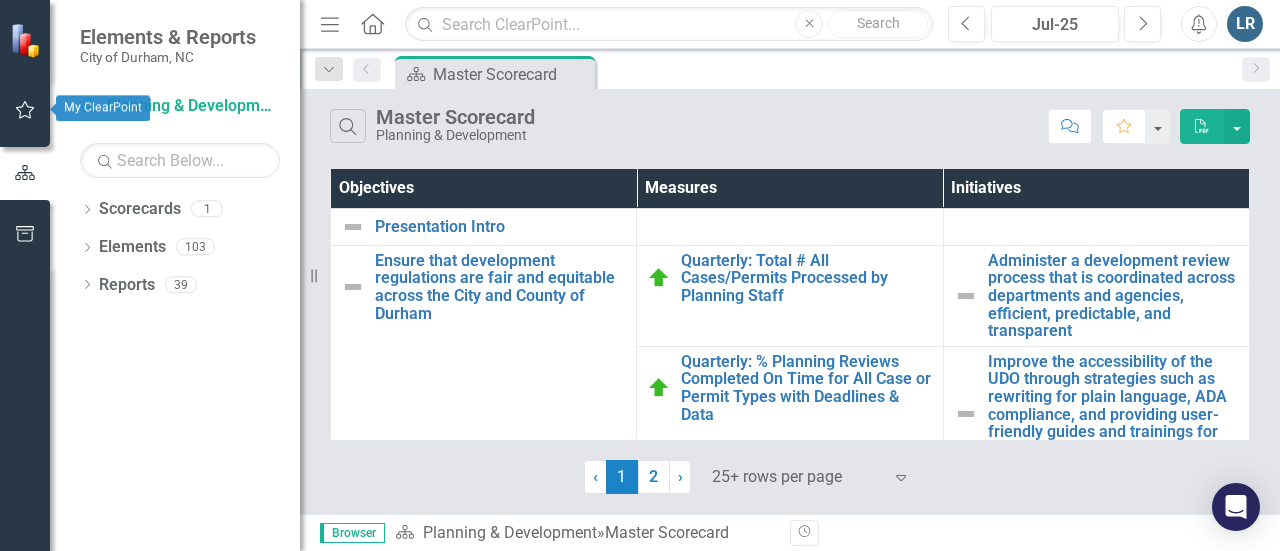 click 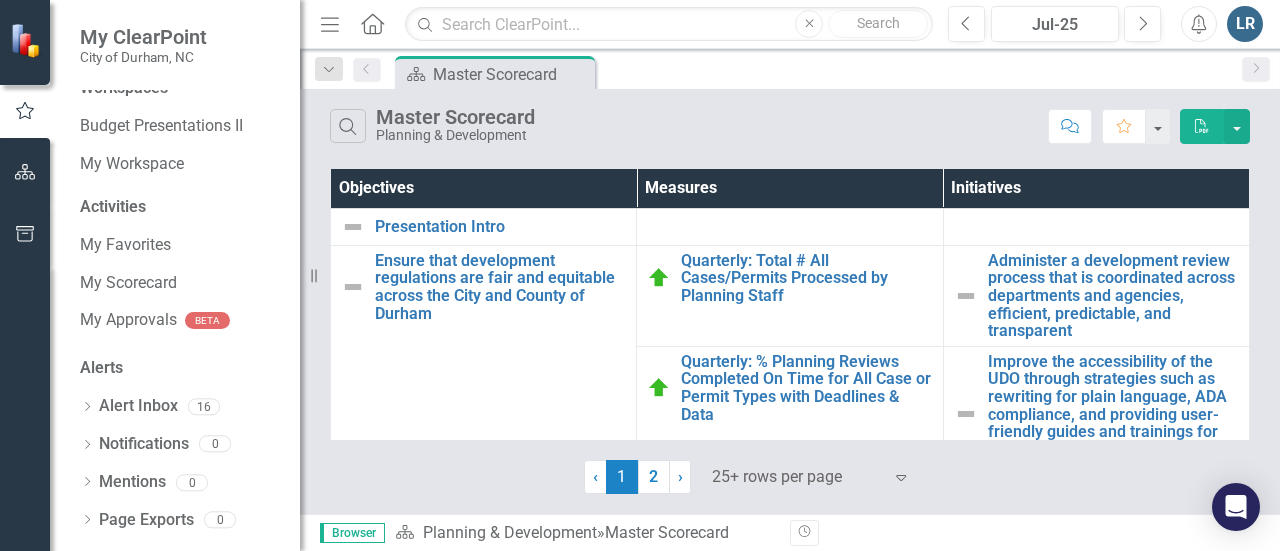 scroll, scrollTop: 0, scrollLeft: 0, axis: both 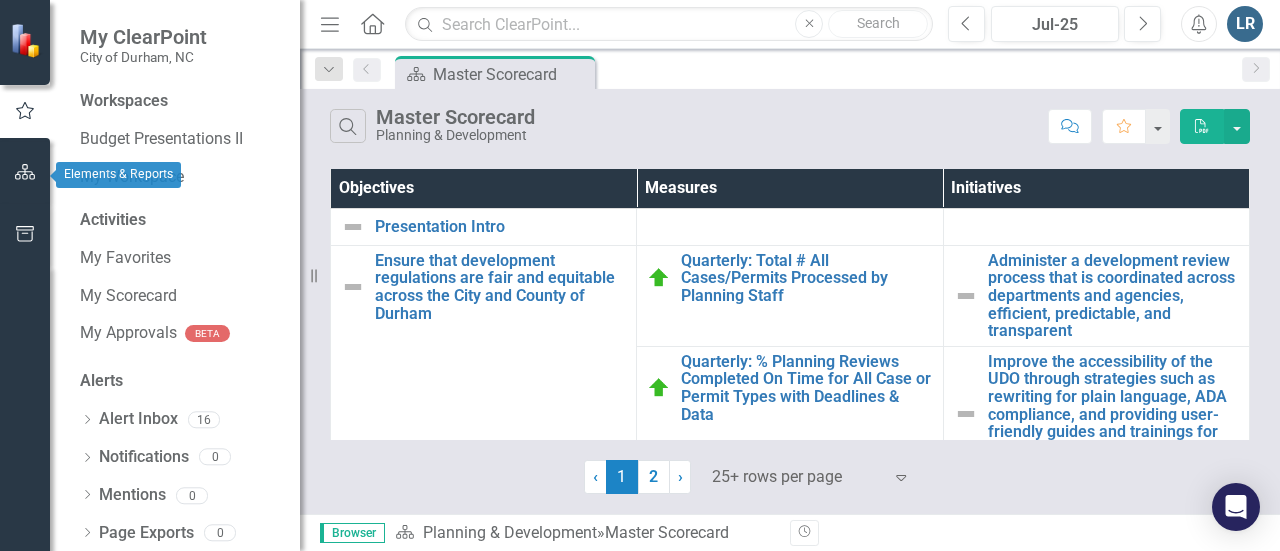 click 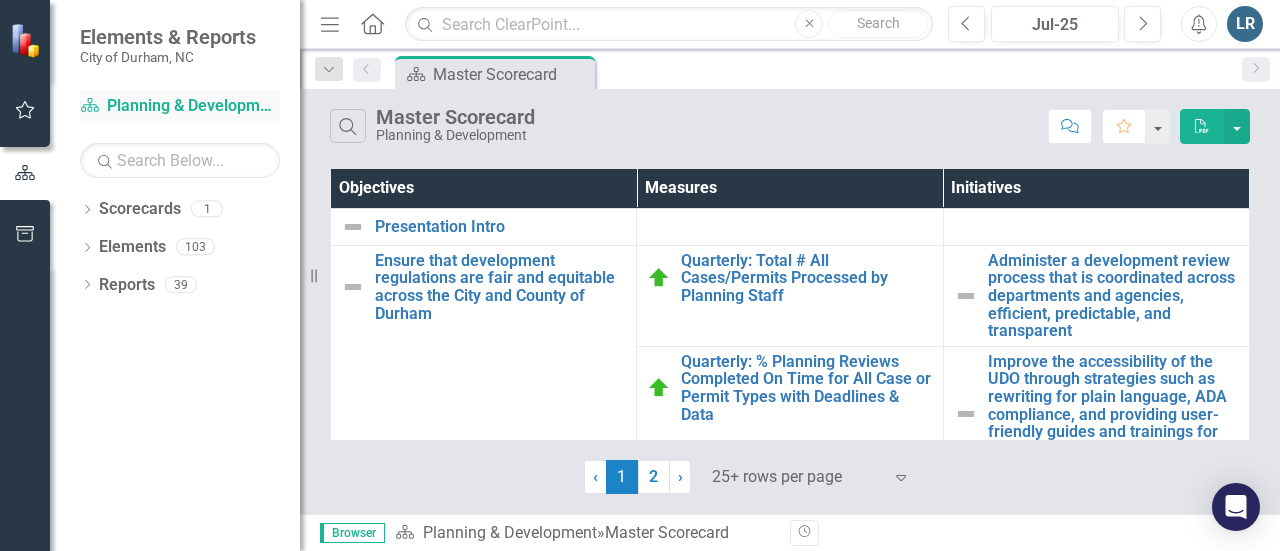 click on "Scorecard Planning & Development" at bounding box center (180, 106) 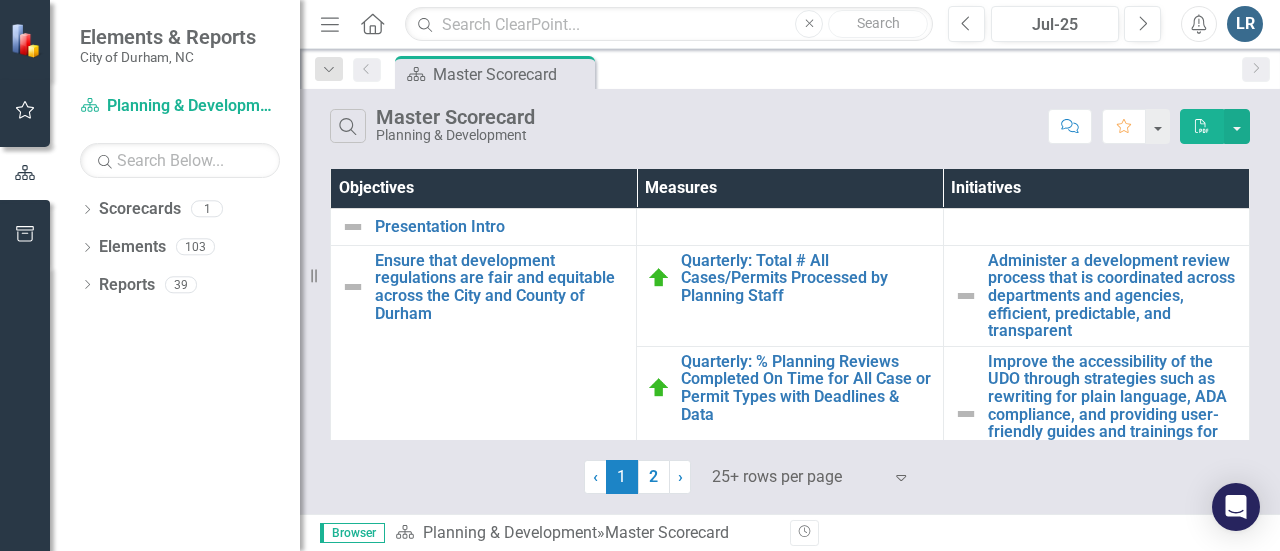 click 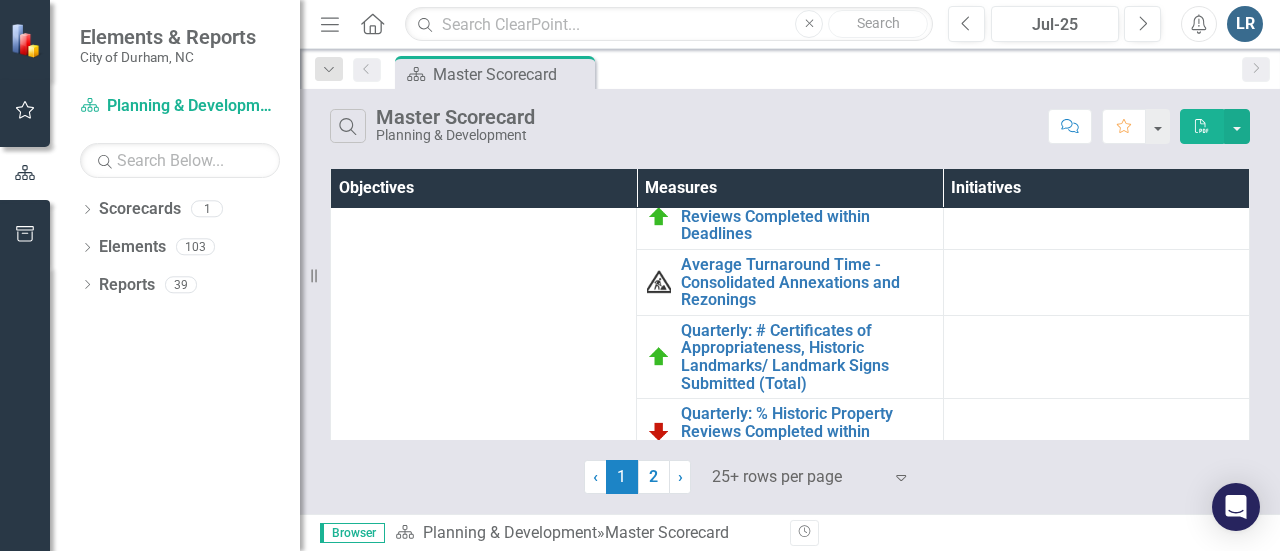 scroll, scrollTop: 1200, scrollLeft: 0, axis: vertical 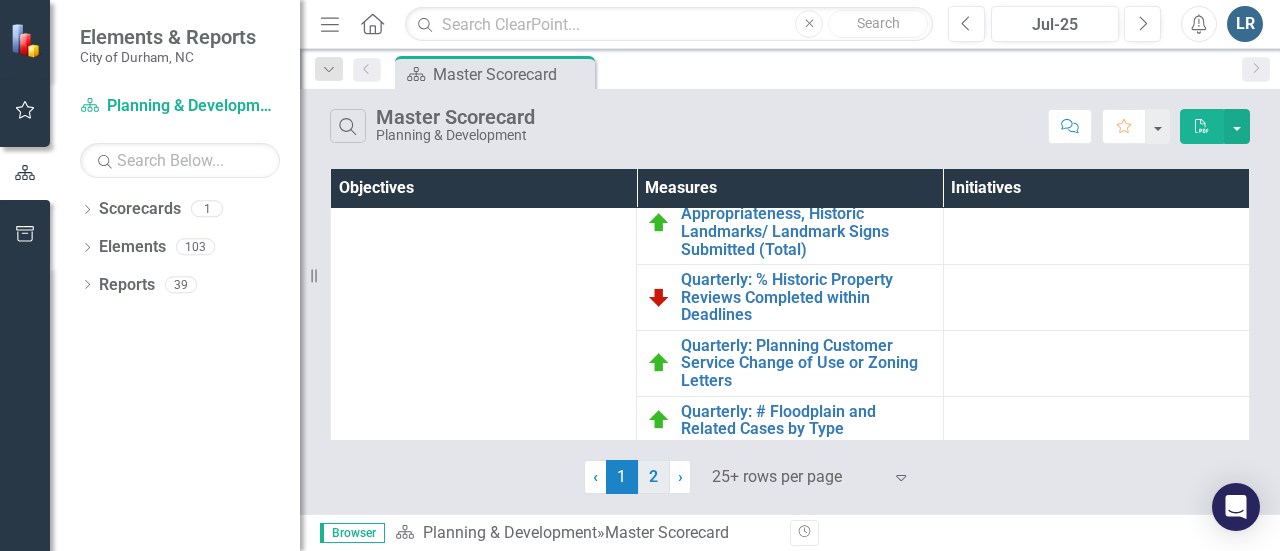 click on "2" at bounding box center (654, 477) 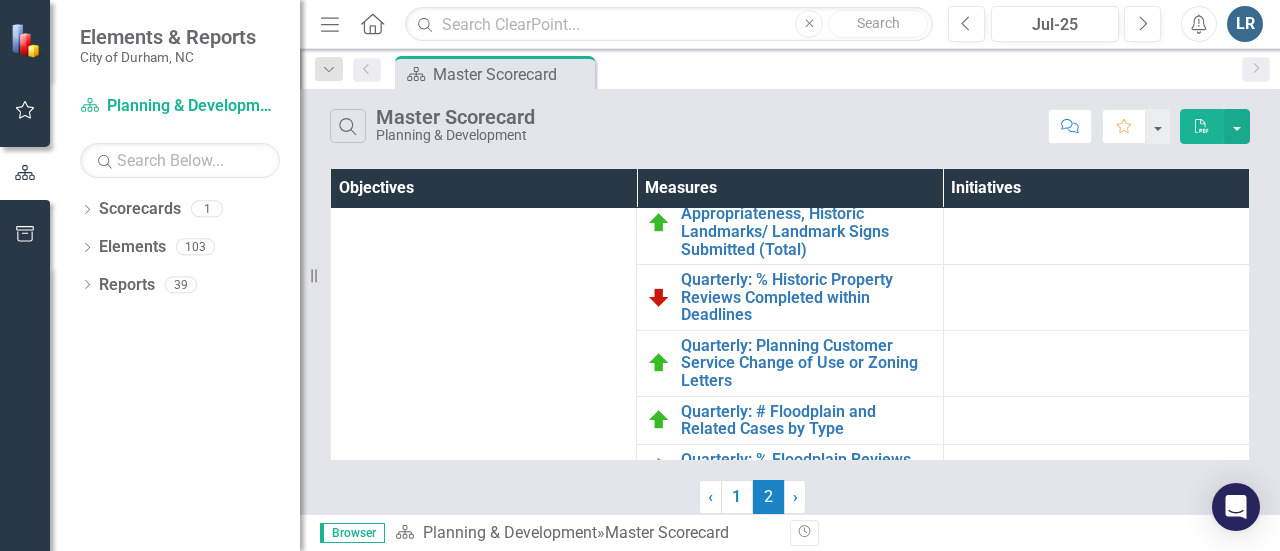 scroll, scrollTop: 0, scrollLeft: 0, axis: both 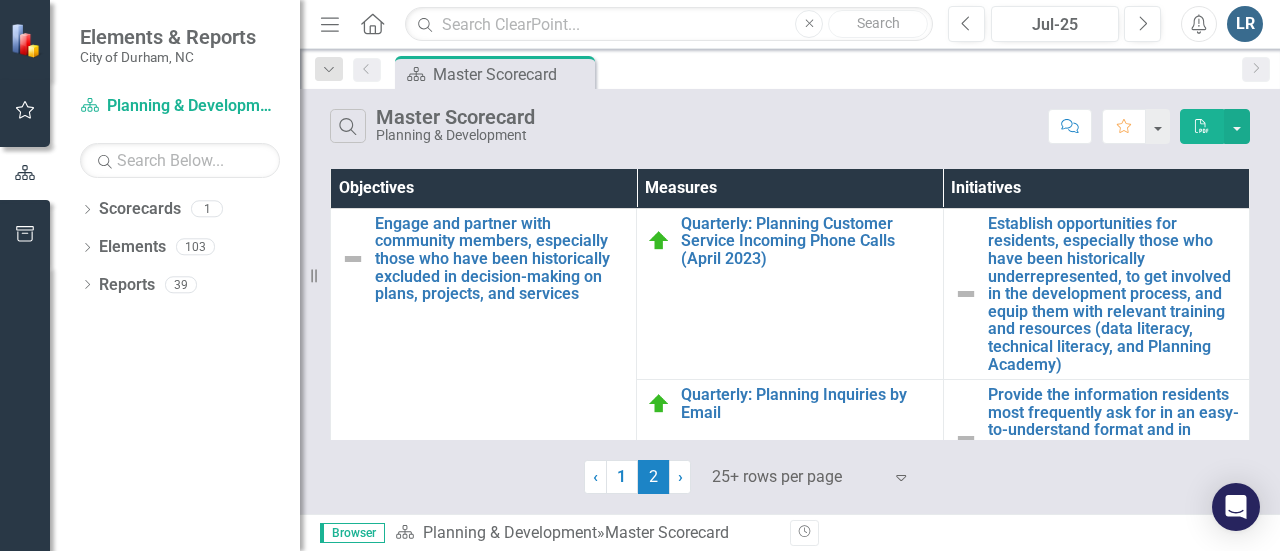 click 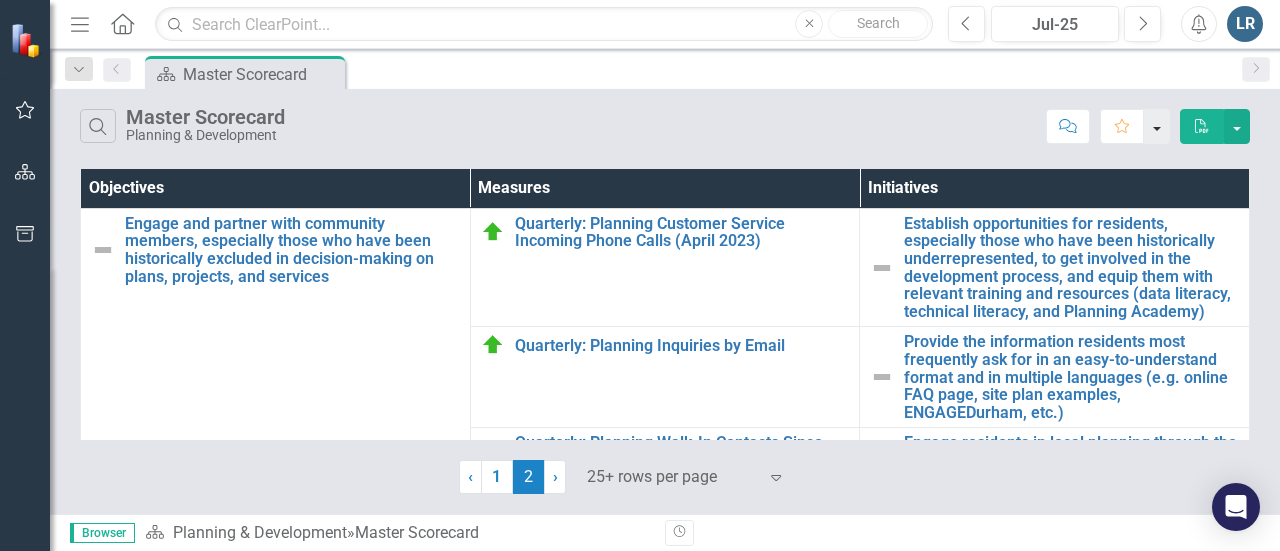 click at bounding box center [1157, 126] 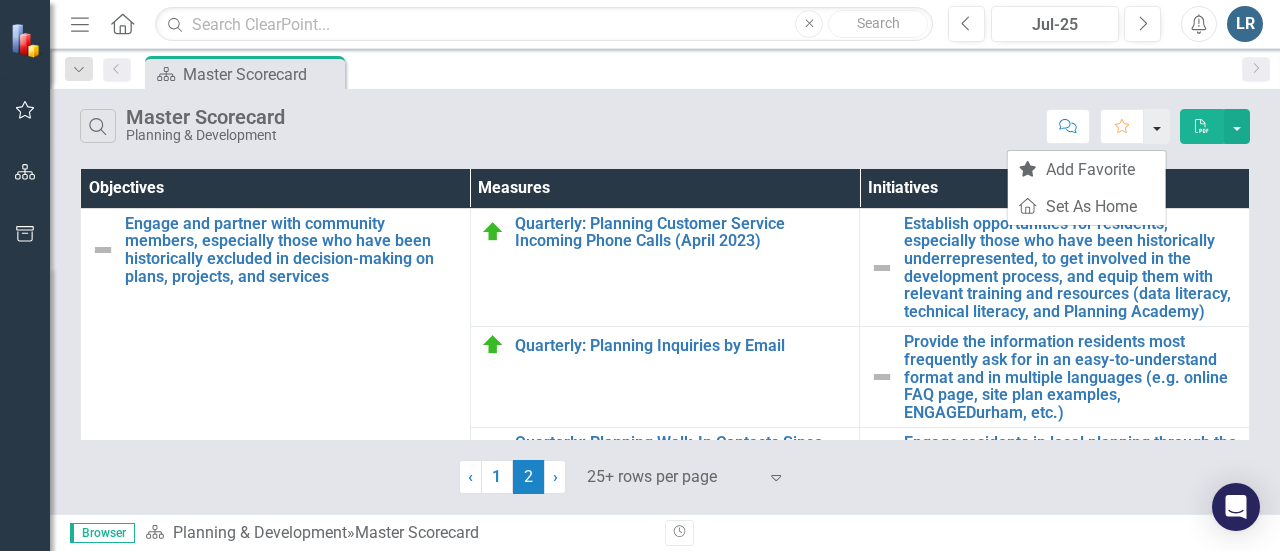 click at bounding box center [1157, 126] 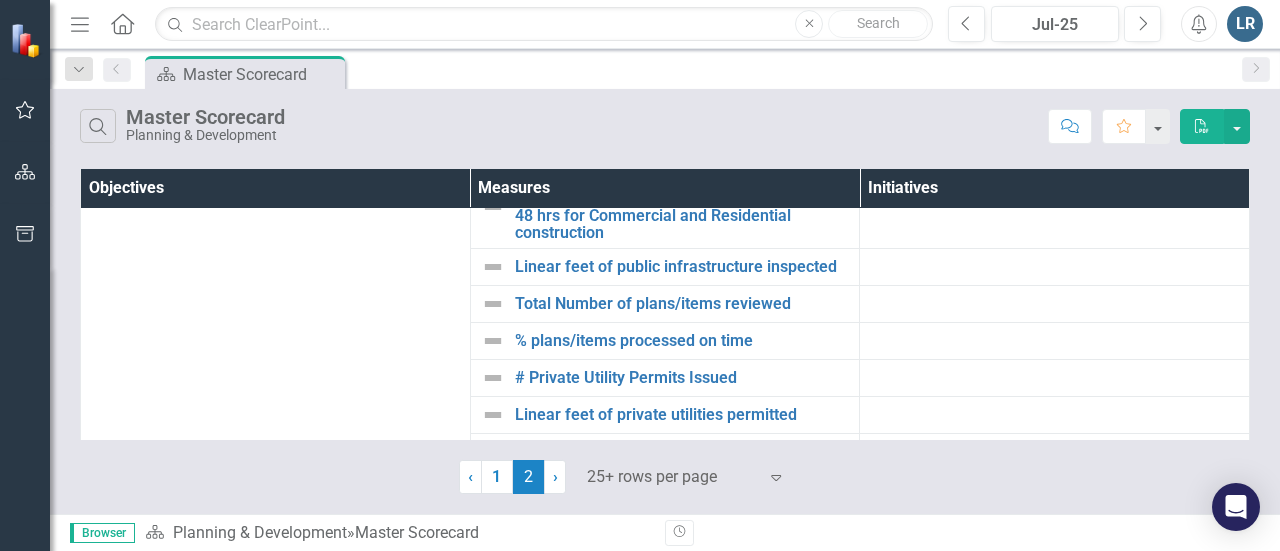scroll, scrollTop: 1982, scrollLeft: 0, axis: vertical 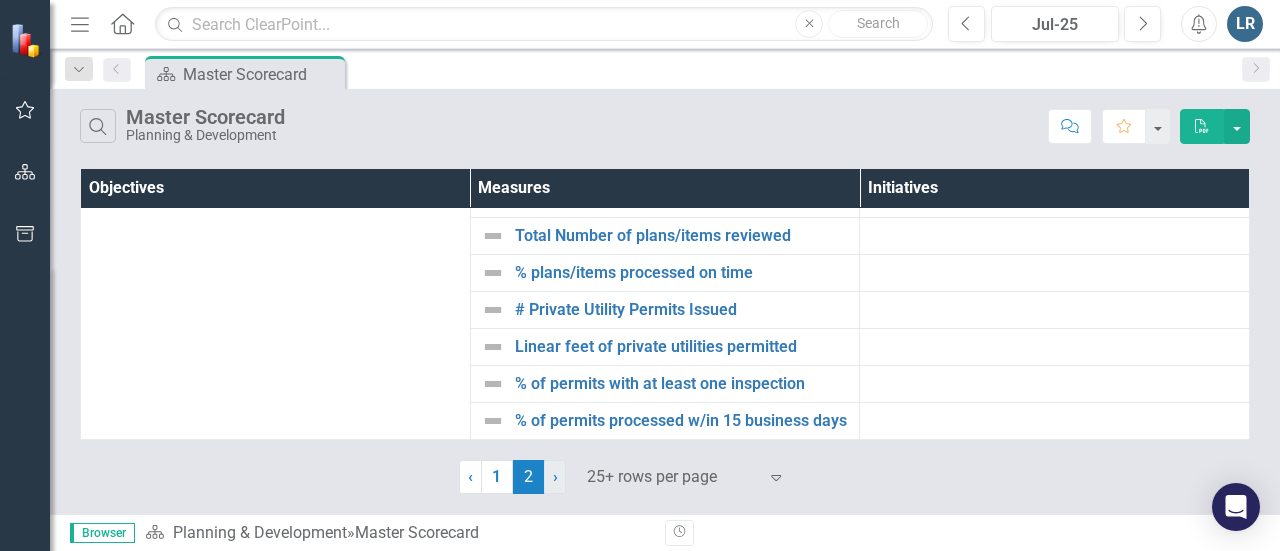click on "› Next" at bounding box center [555, 477] 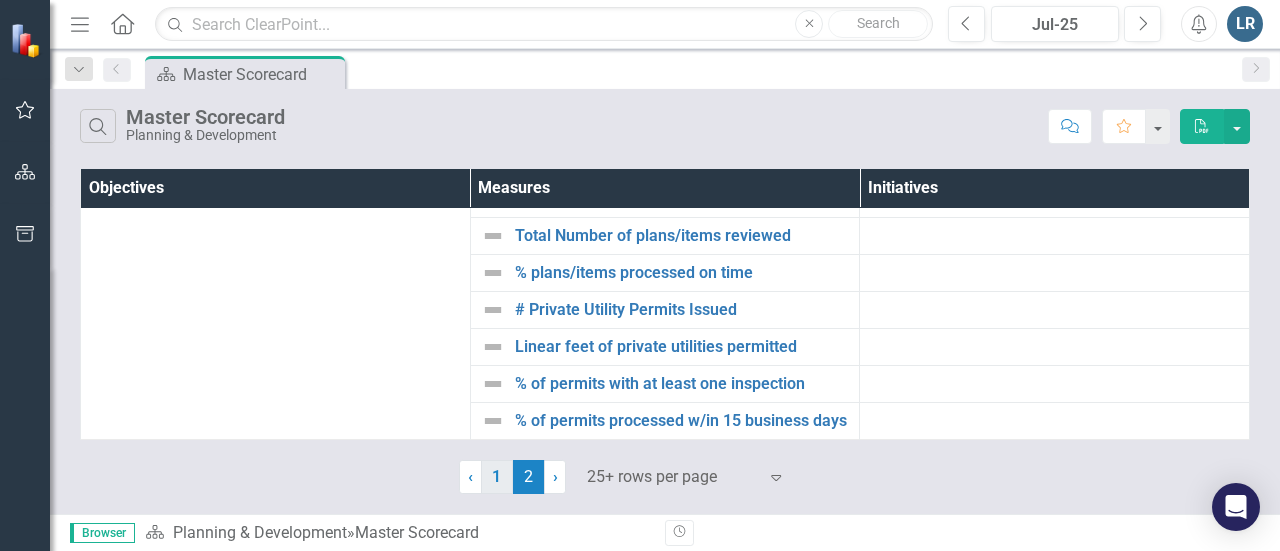 click on "1" at bounding box center (497, 477) 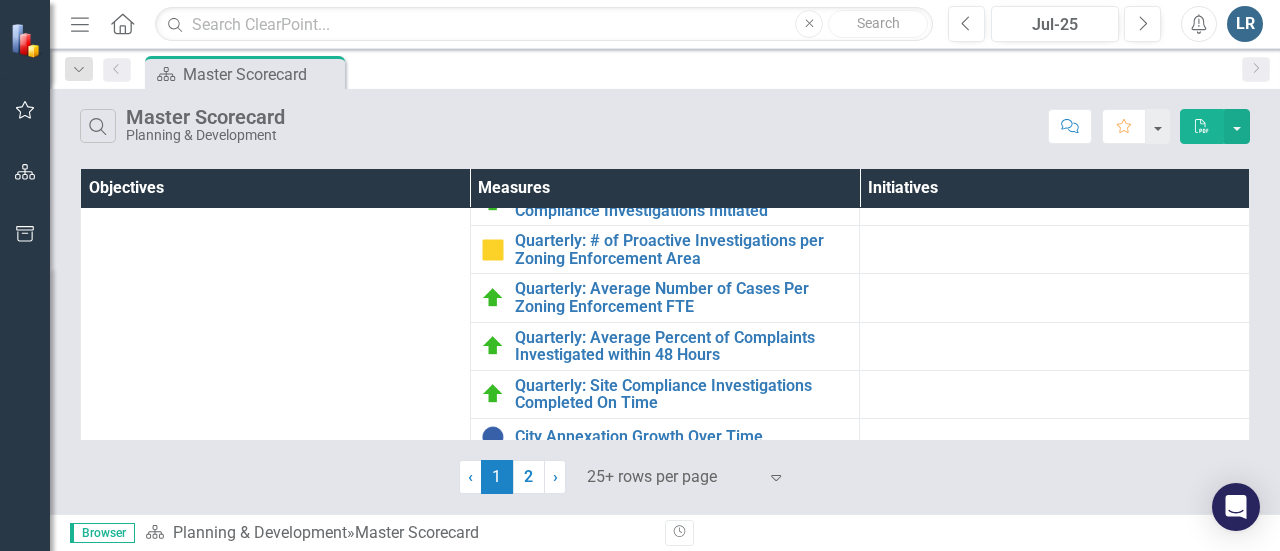 scroll, scrollTop: 0, scrollLeft: 0, axis: both 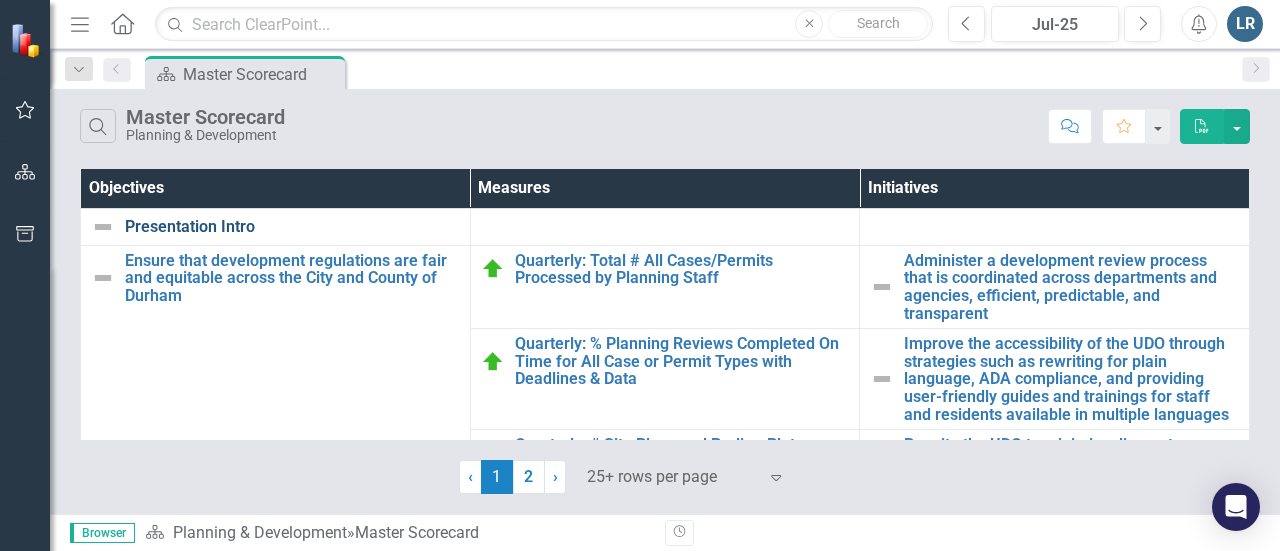 click on "Presentation Intro" at bounding box center [292, 227] 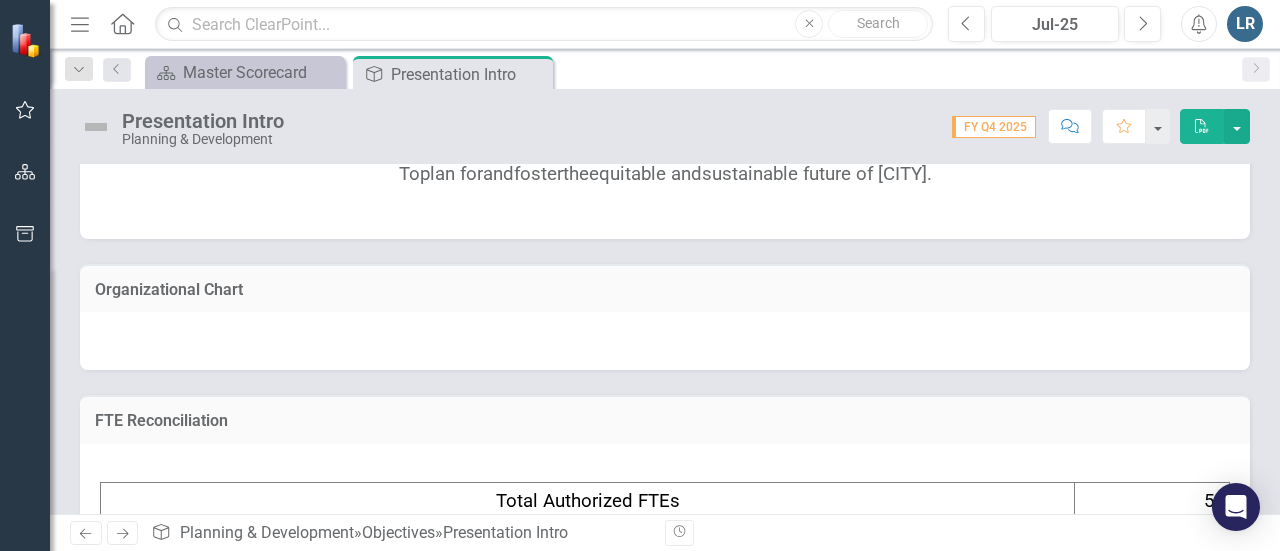 scroll, scrollTop: 0, scrollLeft: 0, axis: both 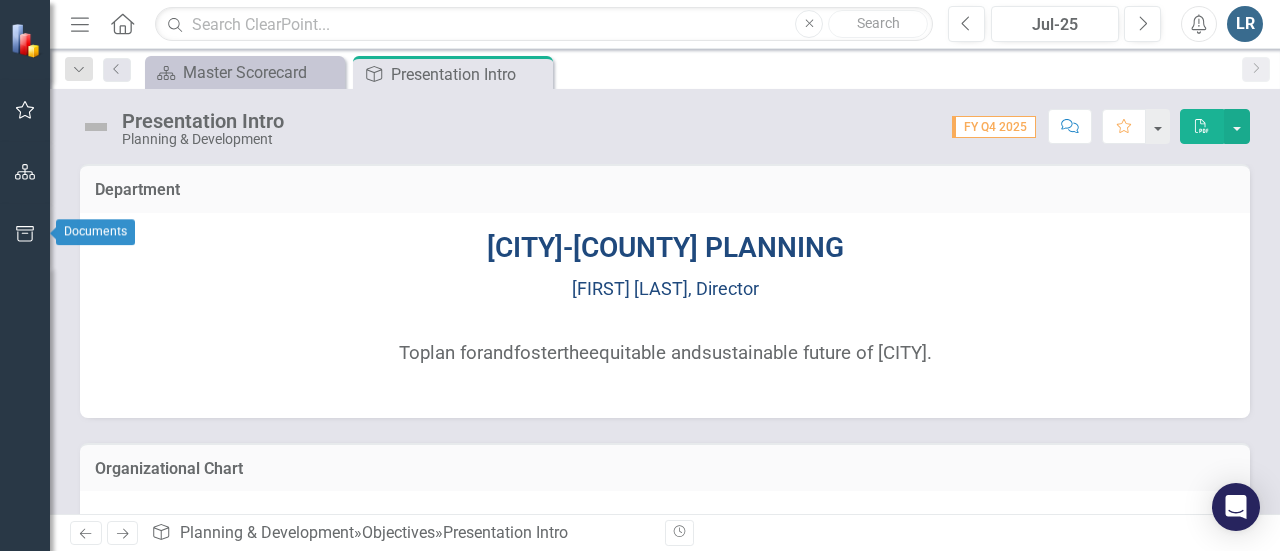 click 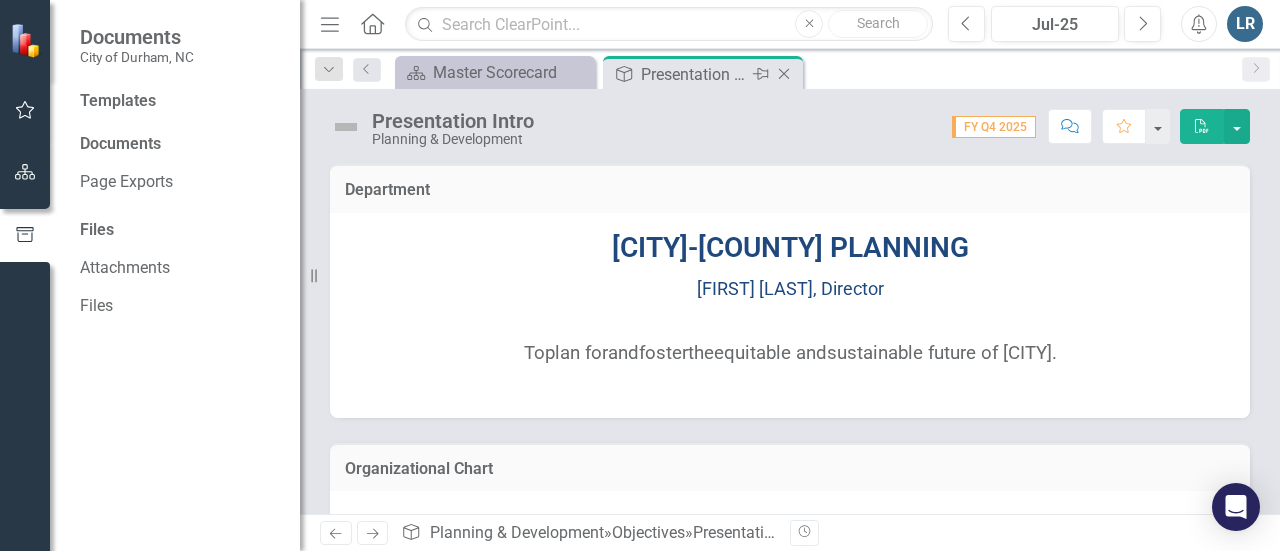 click on "Presentation Intro" at bounding box center [694, 74] 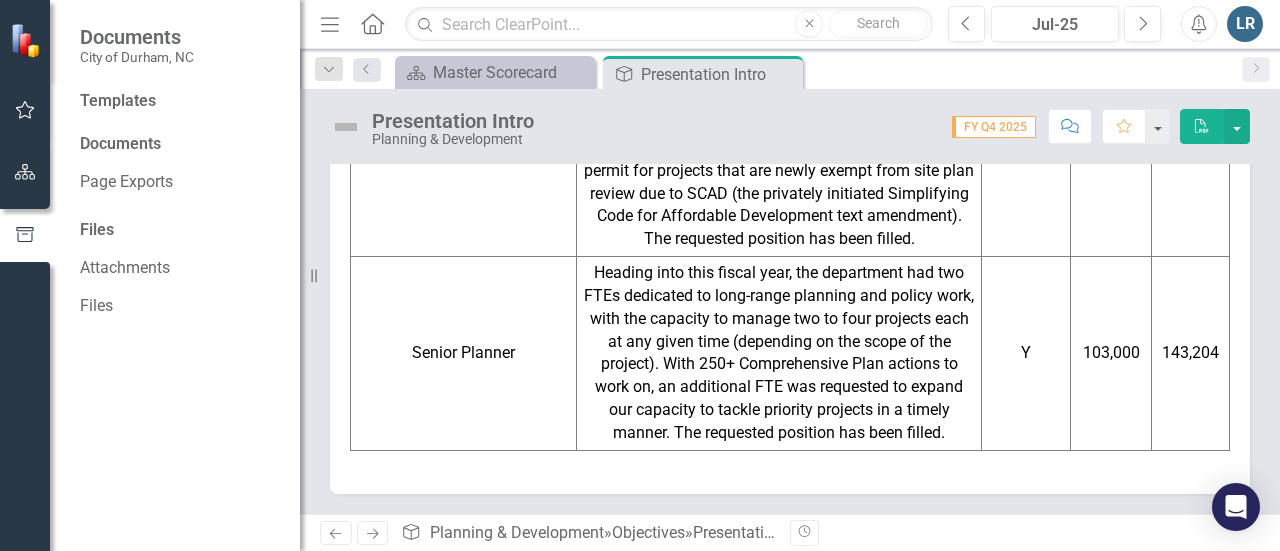scroll, scrollTop: 3005, scrollLeft: 0, axis: vertical 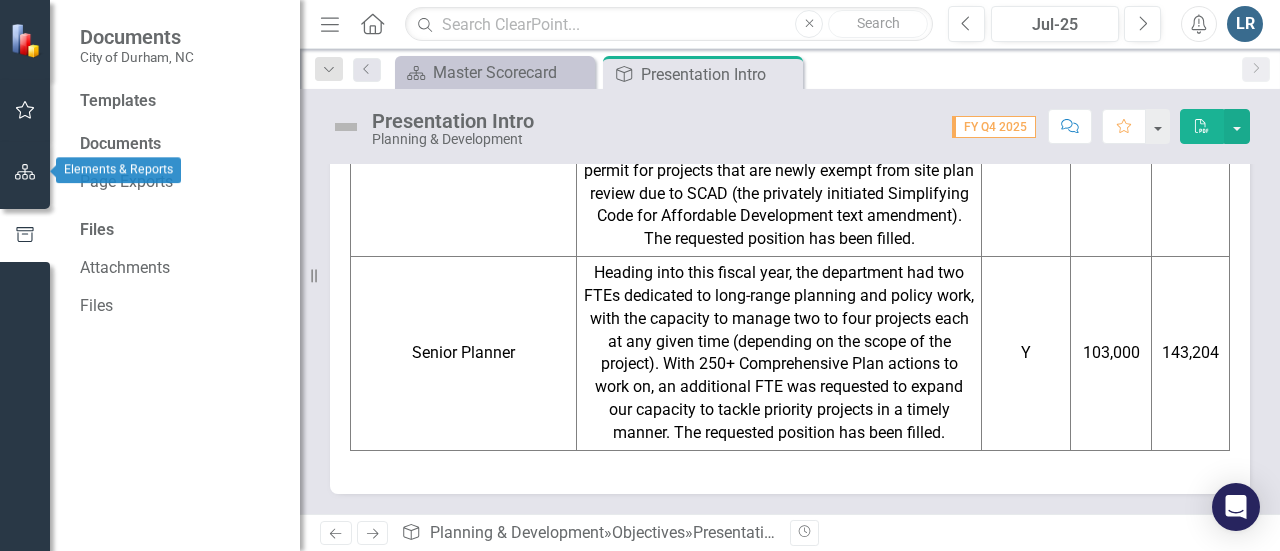 click 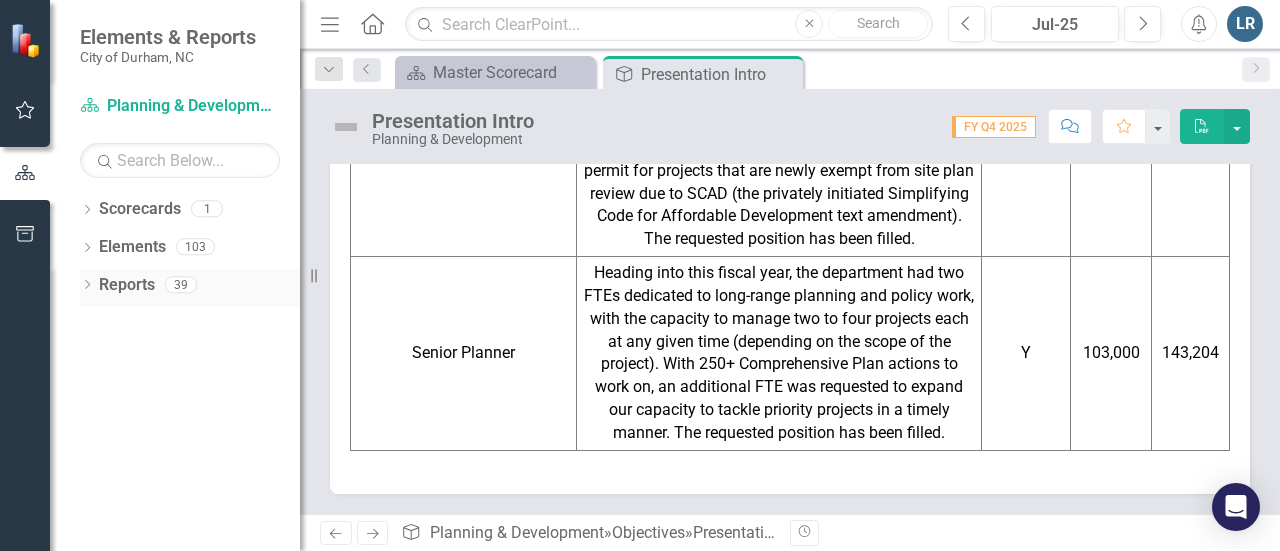 click on "Dropdown" 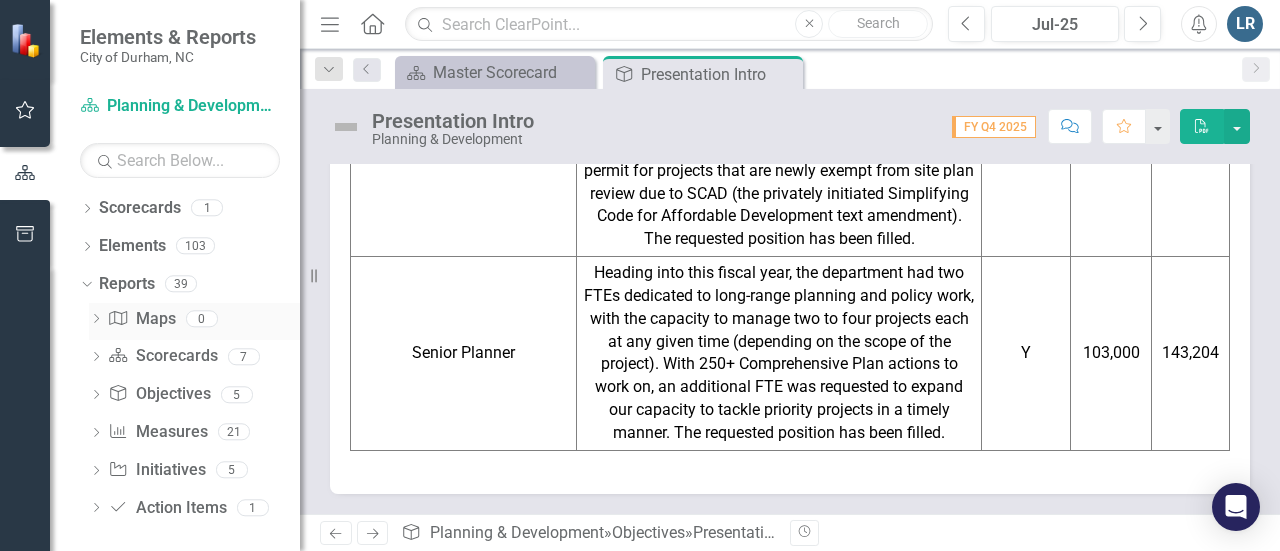 scroll, scrollTop: 0, scrollLeft: 0, axis: both 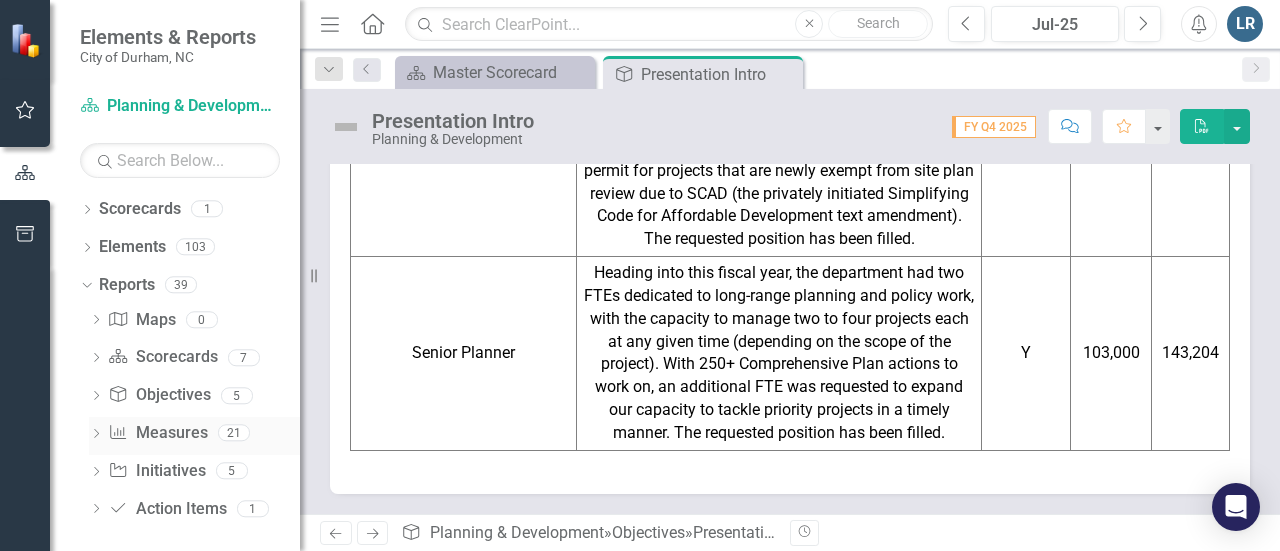 click on "Dropdown" 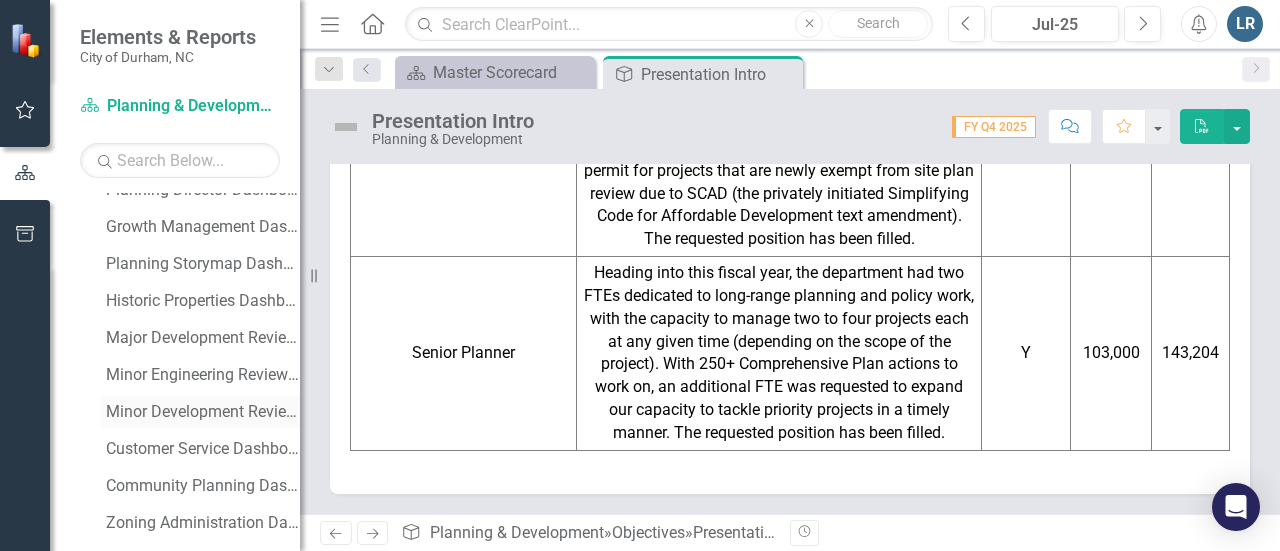 scroll, scrollTop: 600, scrollLeft: 0, axis: vertical 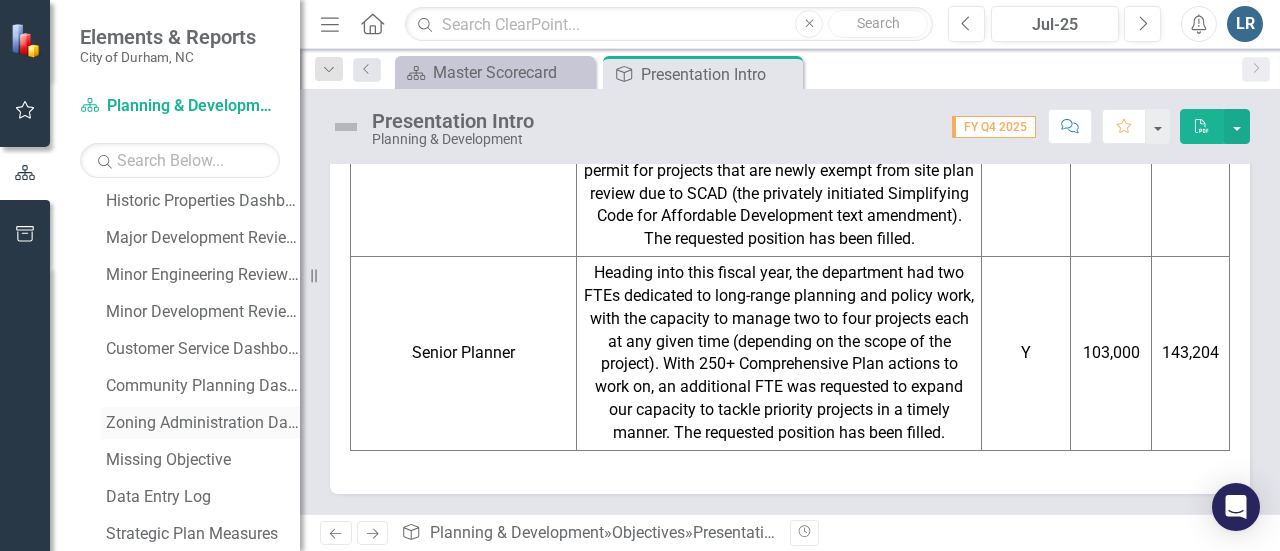 click on "Zoning Administration Dashboard" at bounding box center (203, 423) 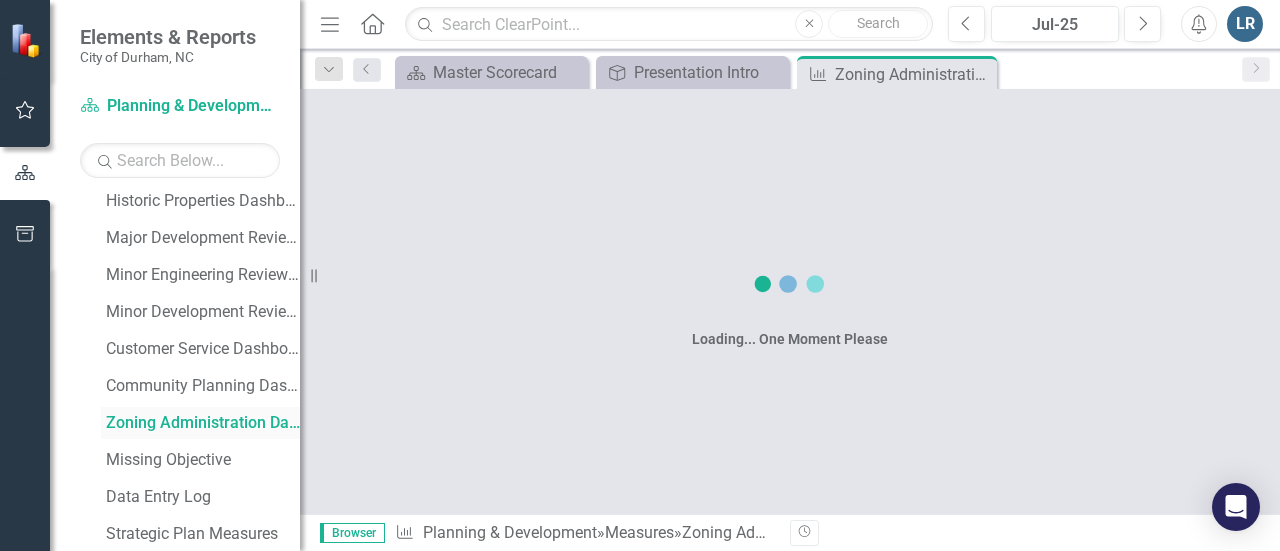scroll, scrollTop: 487, scrollLeft: 0, axis: vertical 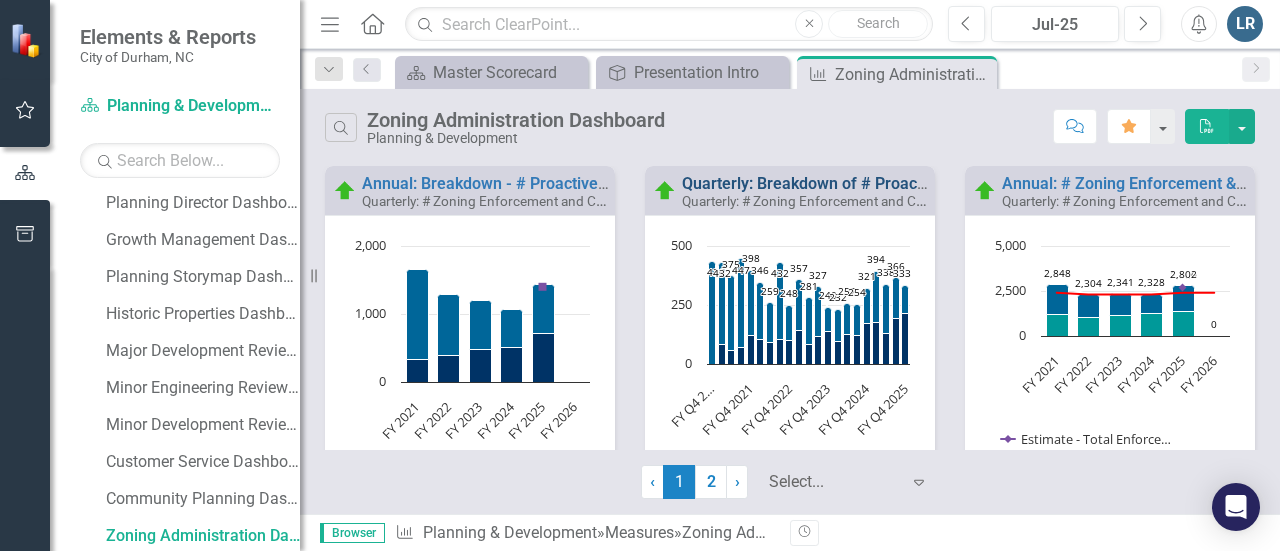 click on "Quarterly: Breakdown of # Proactive and Complaint-Driven ZE Cases w/Total" at bounding box center [957, 183] 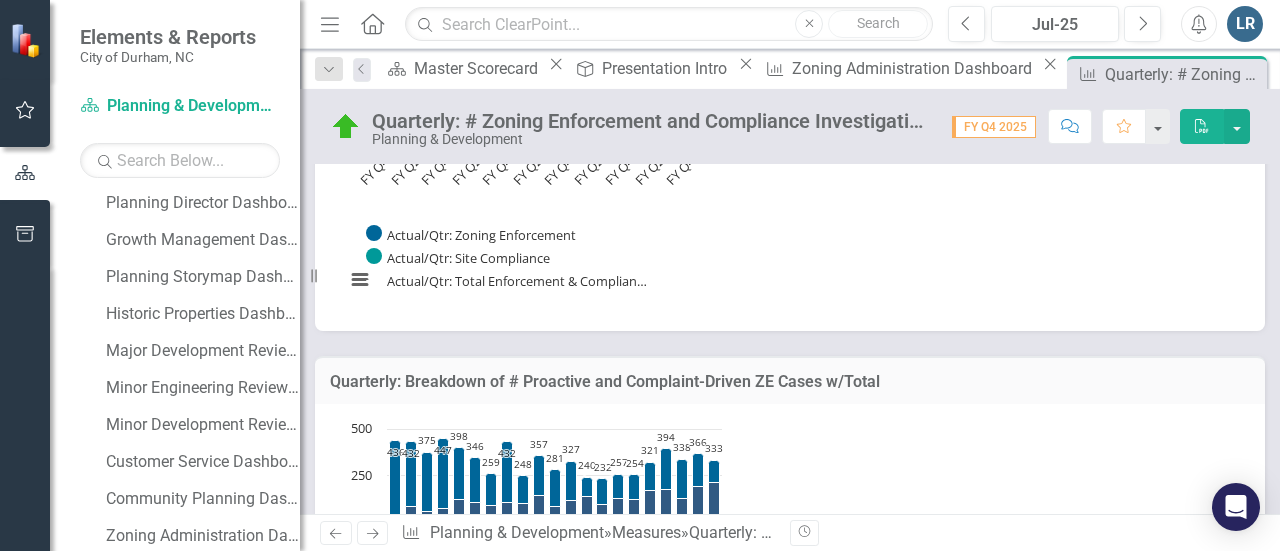 scroll, scrollTop: 2000, scrollLeft: 0, axis: vertical 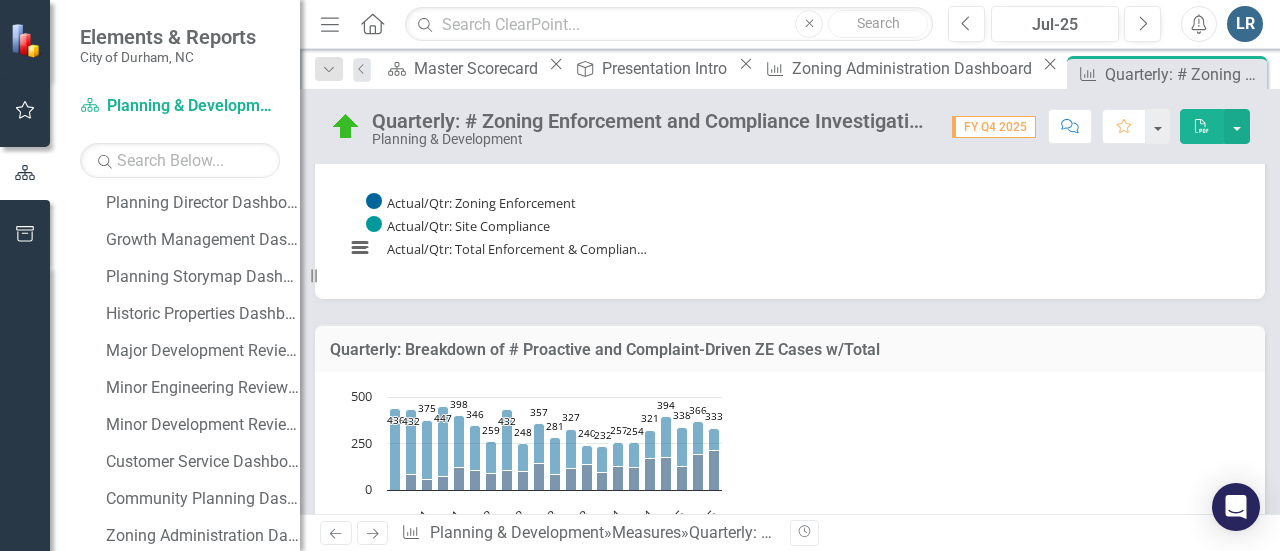 click at bounding box center [360, 656] 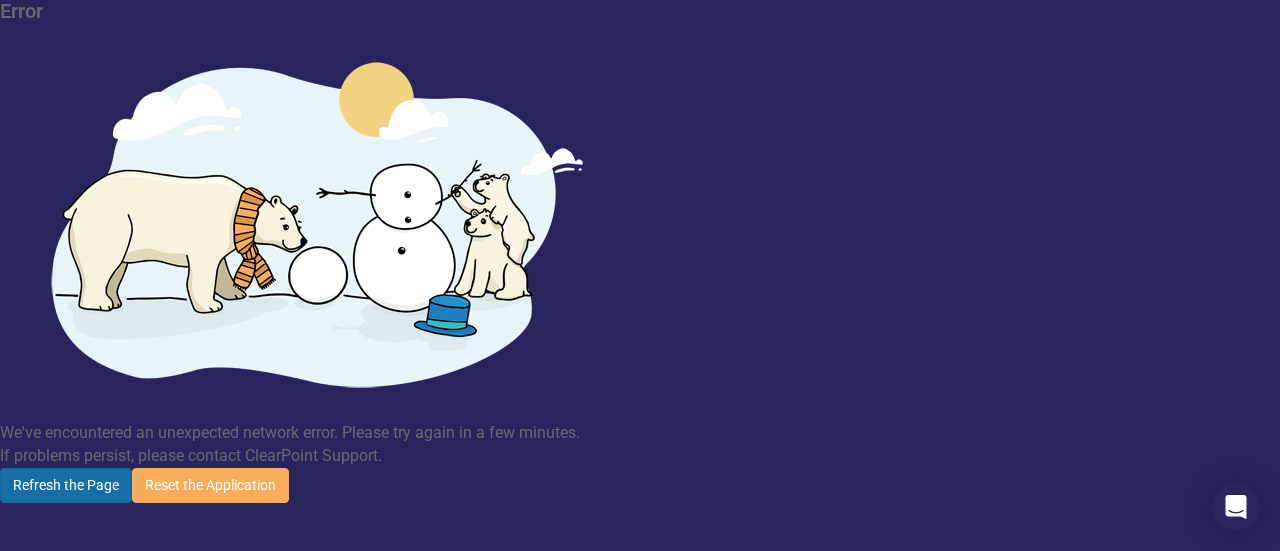 click on "Refresh the Page" at bounding box center [66, 485] 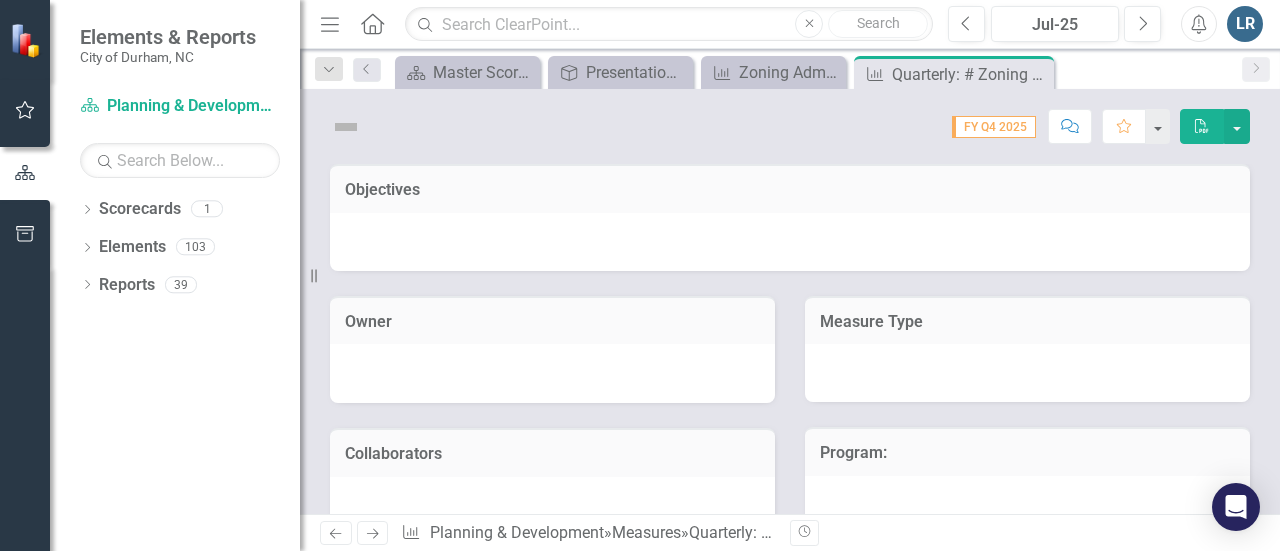 scroll, scrollTop: 0, scrollLeft: 0, axis: both 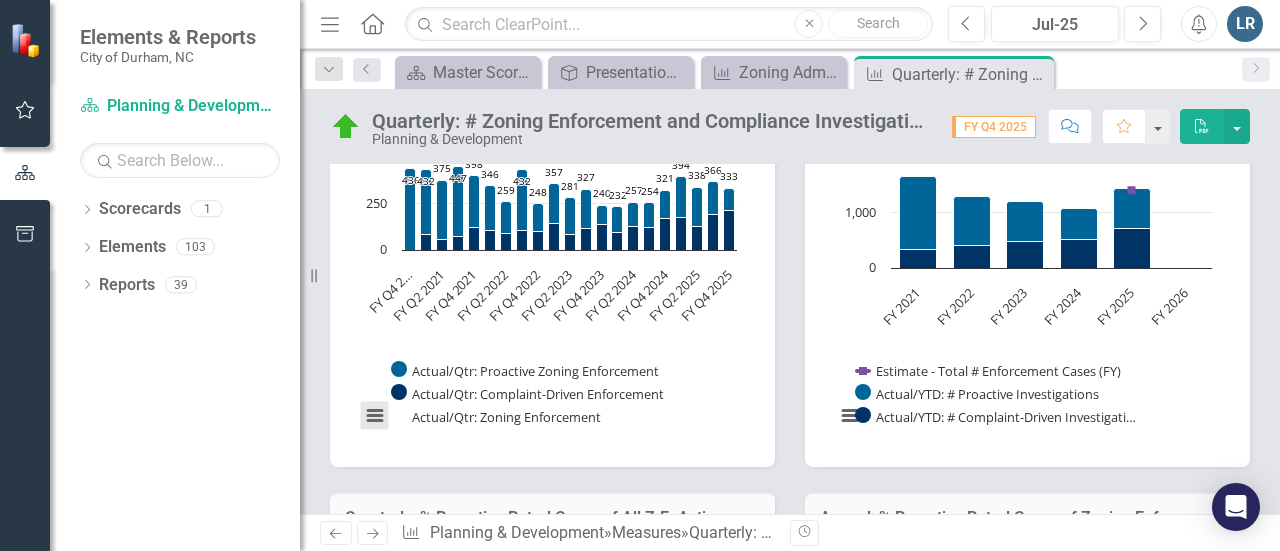 click at bounding box center (375, 416) 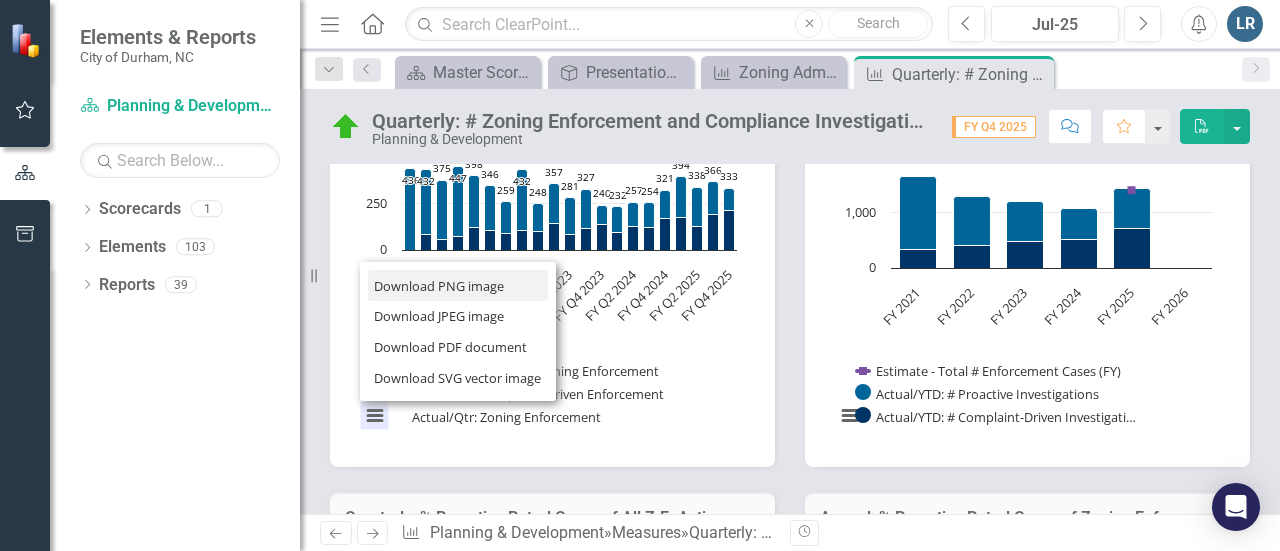 click on "Download PNG image" at bounding box center [458, 285] 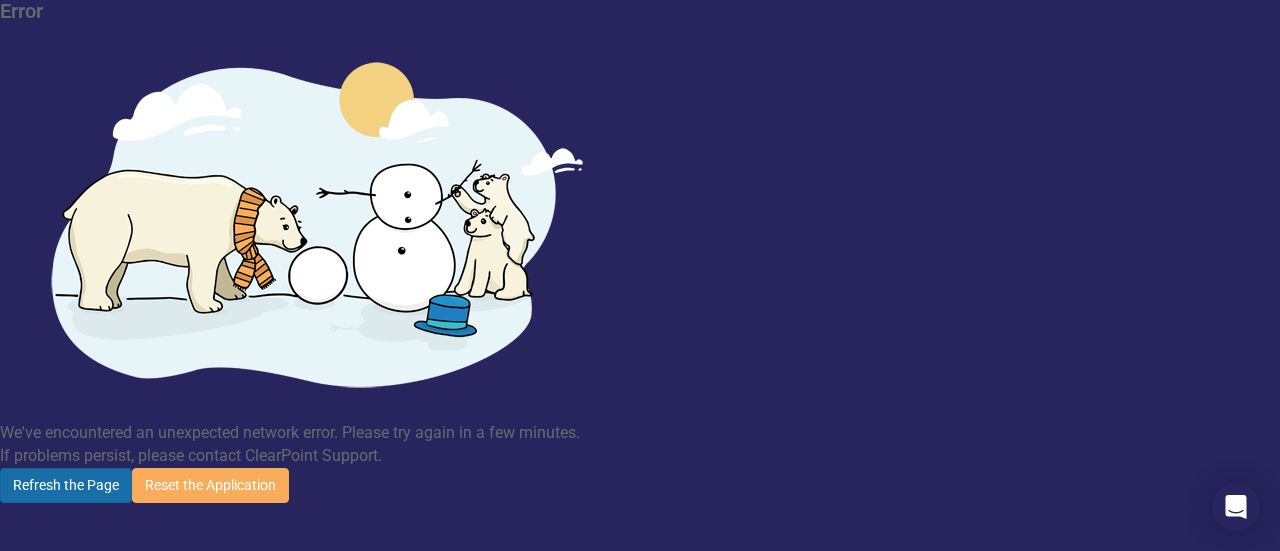 click on "Refresh the Page" at bounding box center [66, 485] 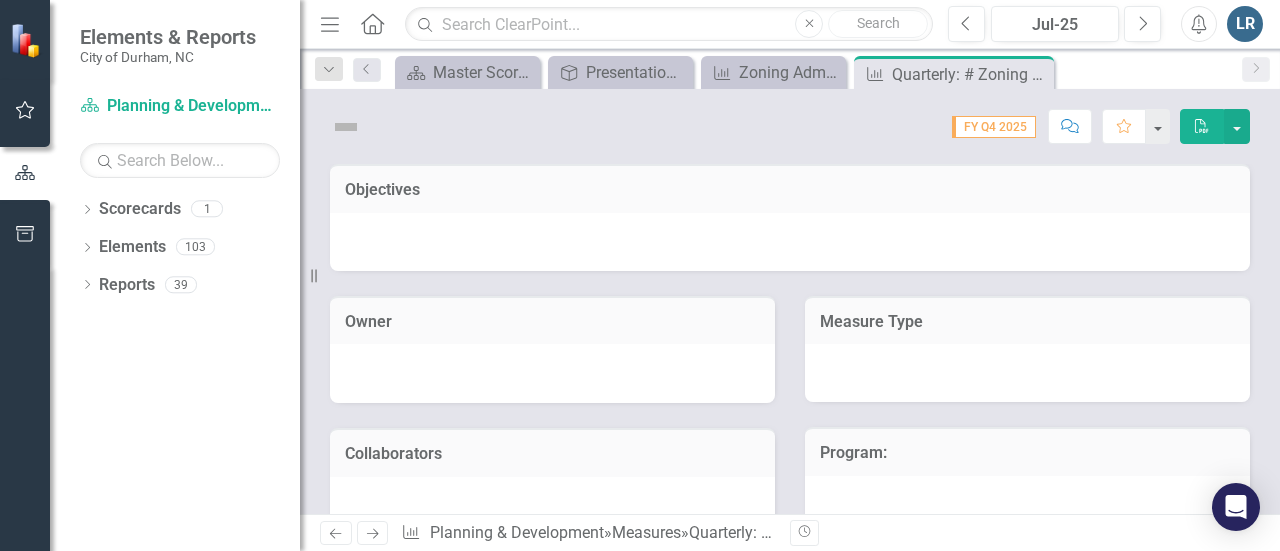 scroll, scrollTop: 0, scrollLeft: 0, axis: both 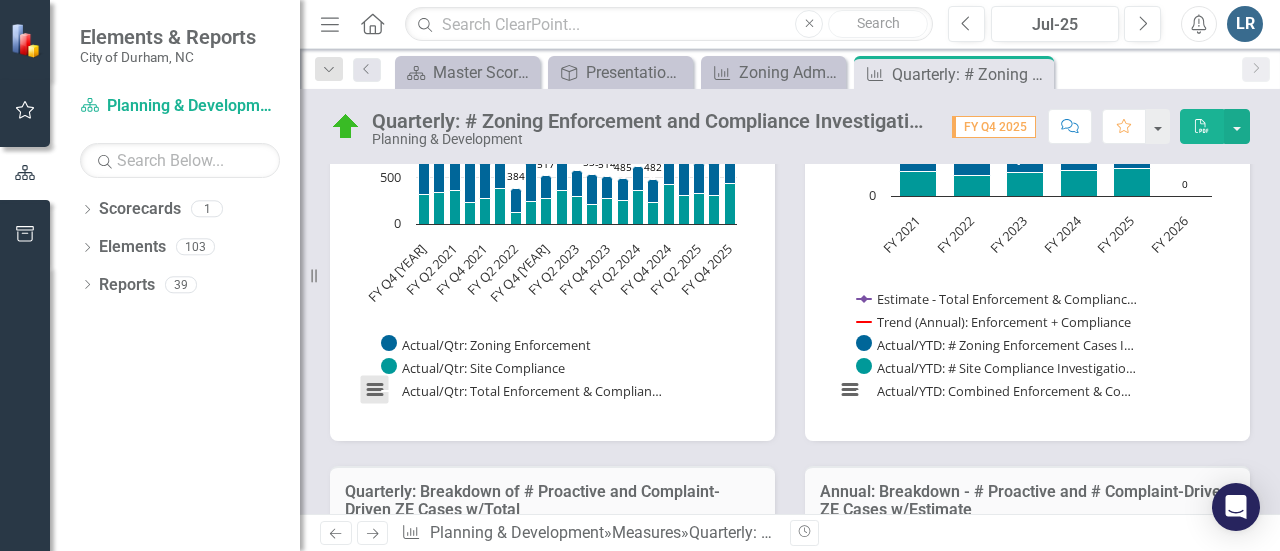 click at bounding box center [375, 390] 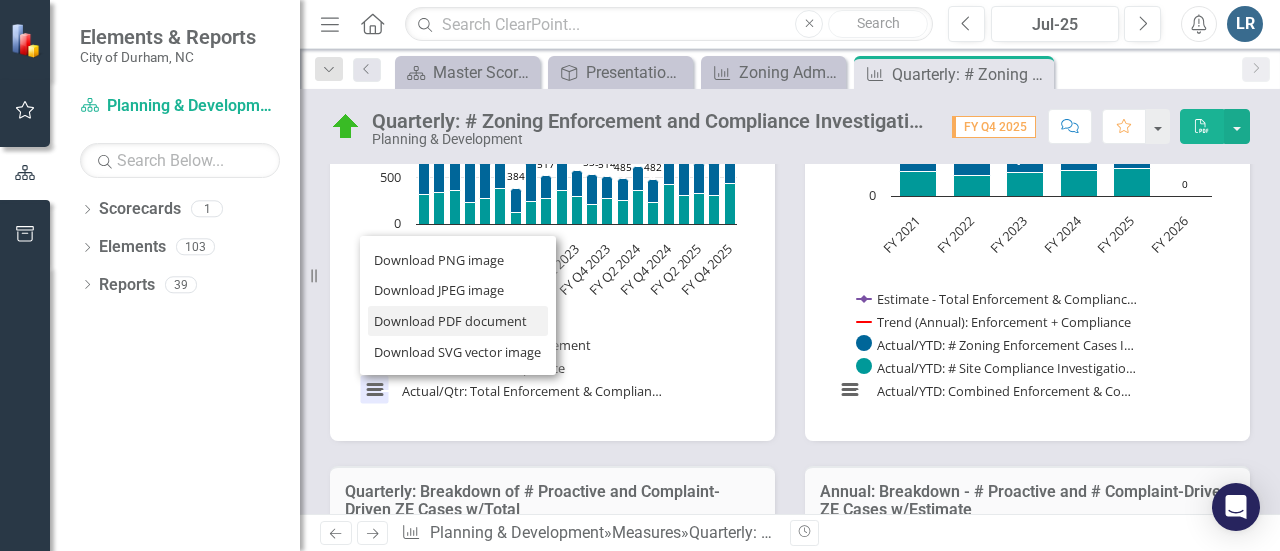 click on "Download PDF document" at bounding box center (458, 321) 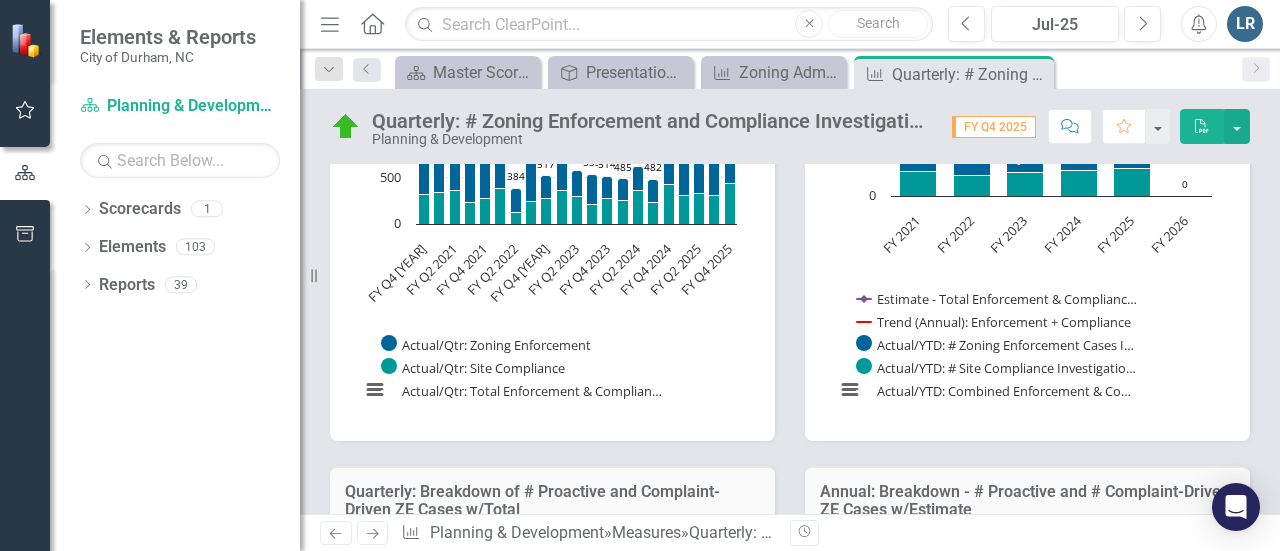 drag, startPoint x: 470, startPoint y: 232, endPoint x: 372, endPoint y: 391, distance: 186.77527 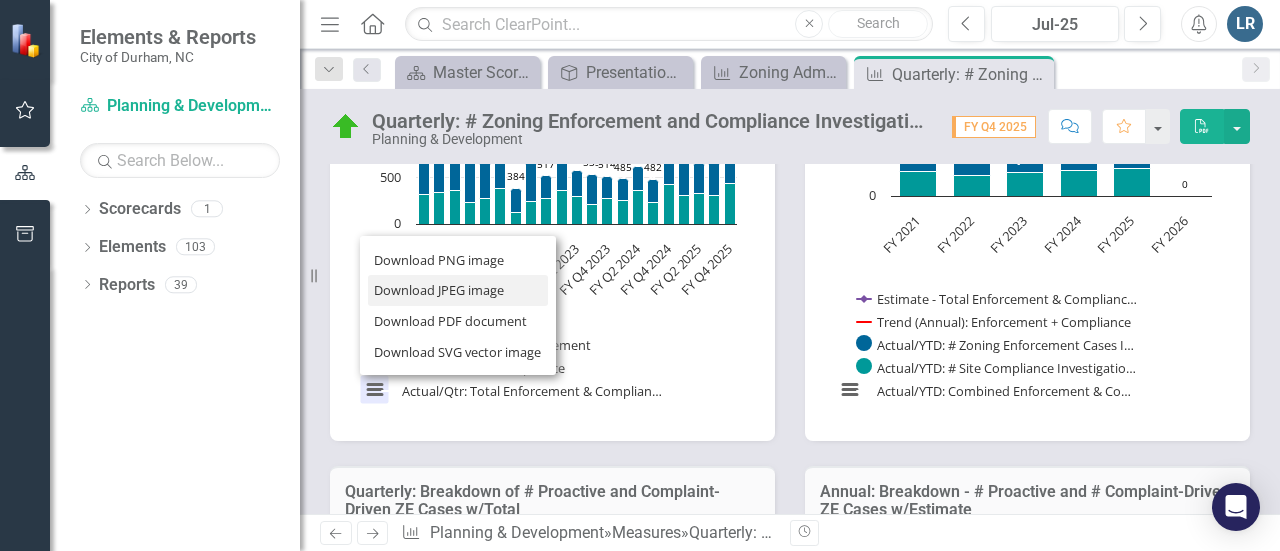 click on "Download JPEG image" at bounding box center (458, 290) 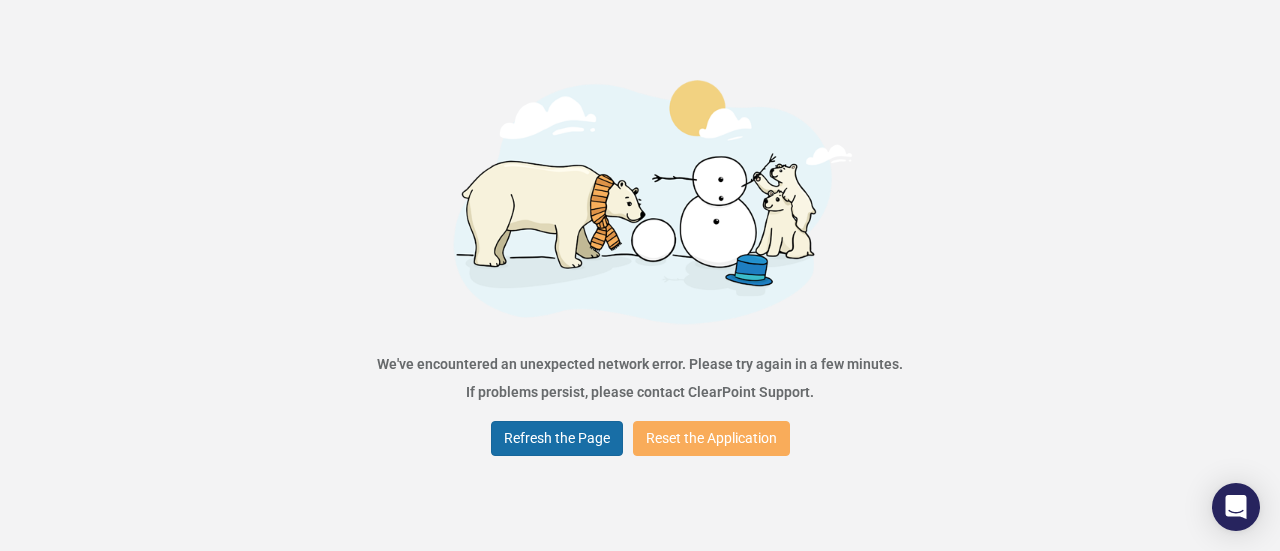 click on "Refresh the Page" at bounding box center [557, 438] 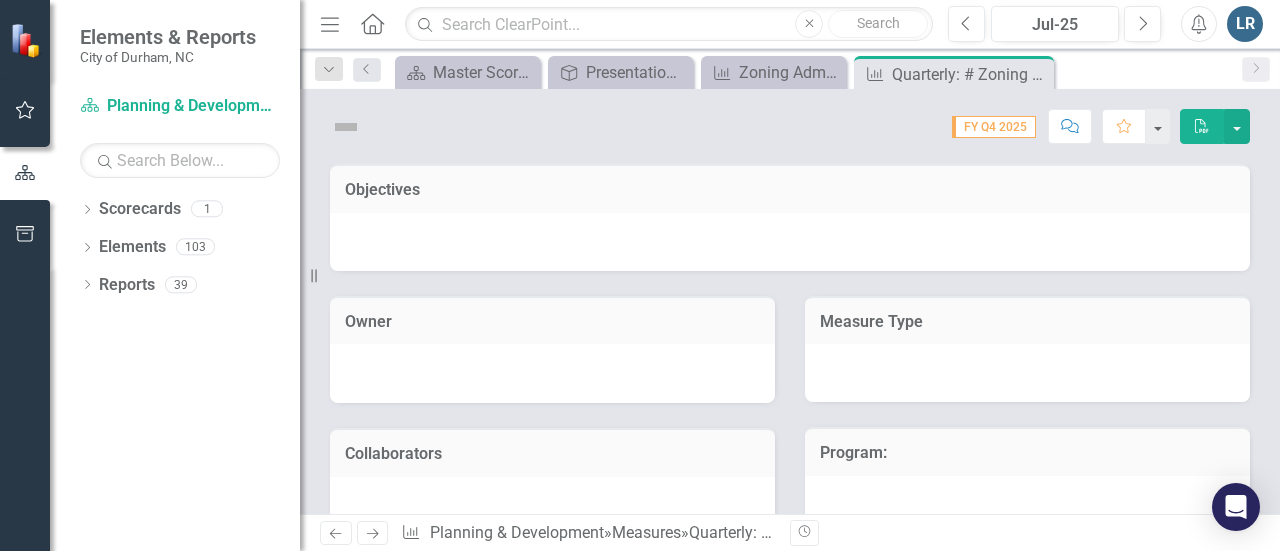 scroll, scrollTop: 0, scrollLeft: 0, axis: both 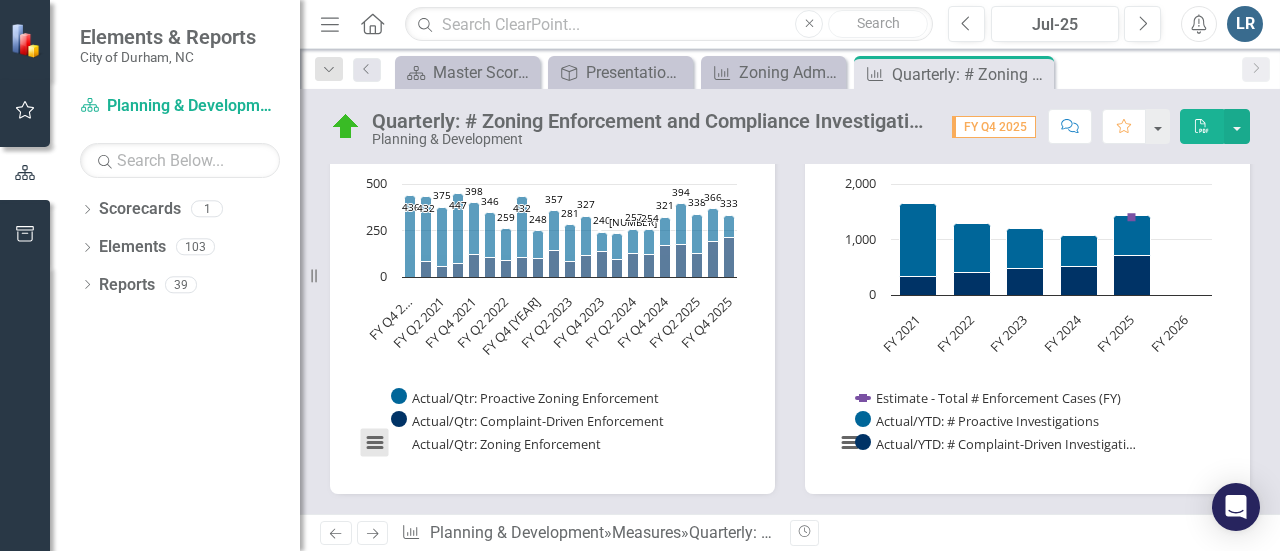 click at bounding box center [375, 443] 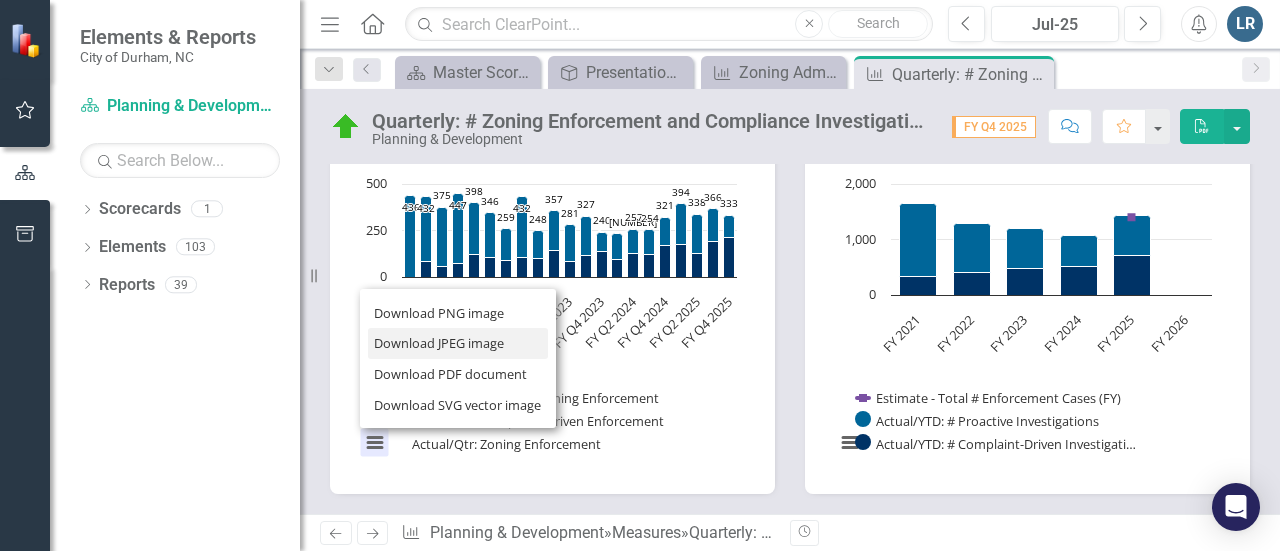 click on "Download JPEG image" at bounding box center [458, 343] 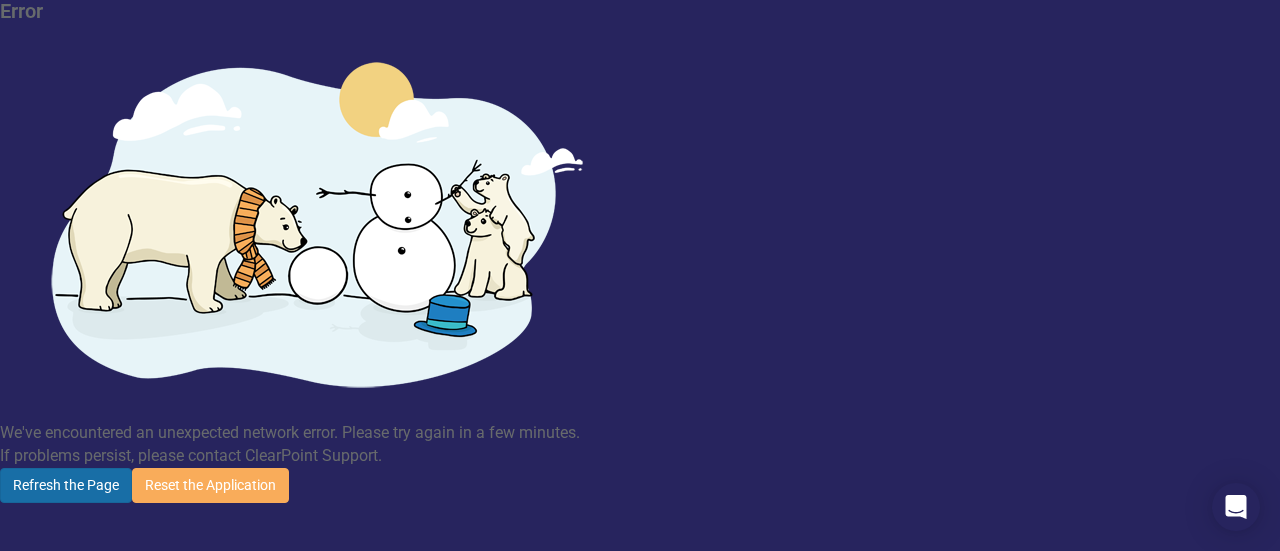click on "Refresh the Page" at bounding box center [66, 485] 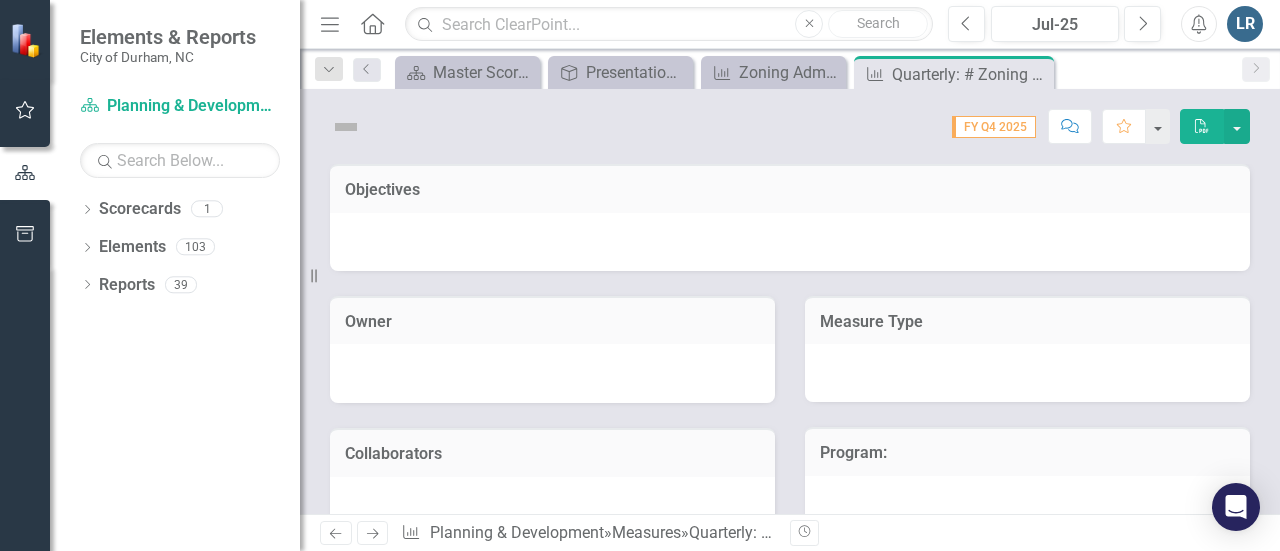 scroll, scrollTop: 0, scrollLeft: 0, axis: both 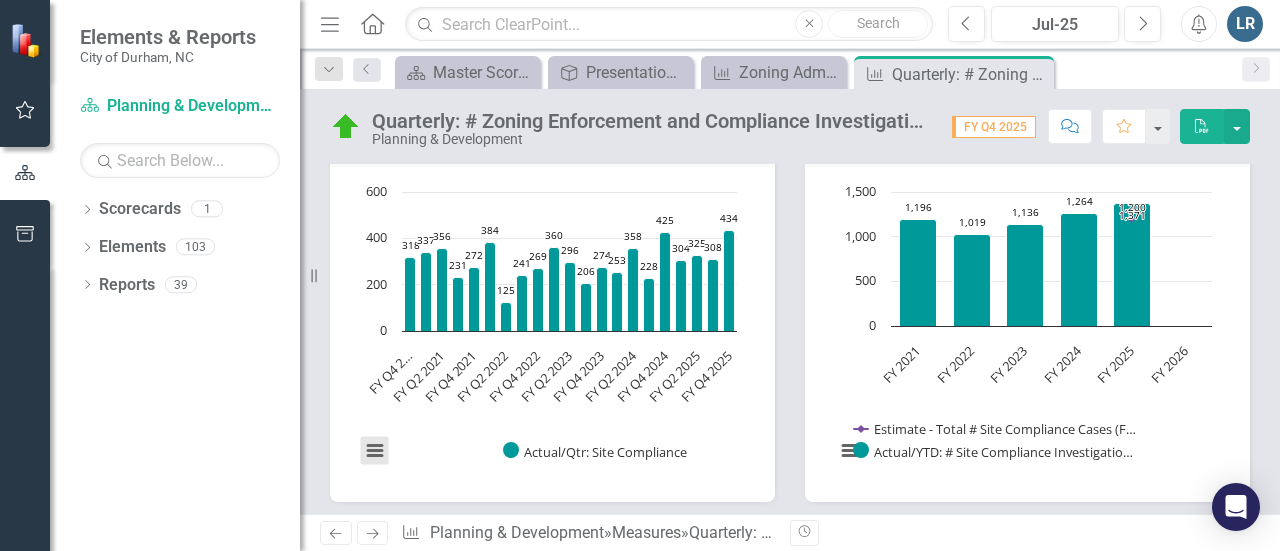 click at bounding box center (375, 451) 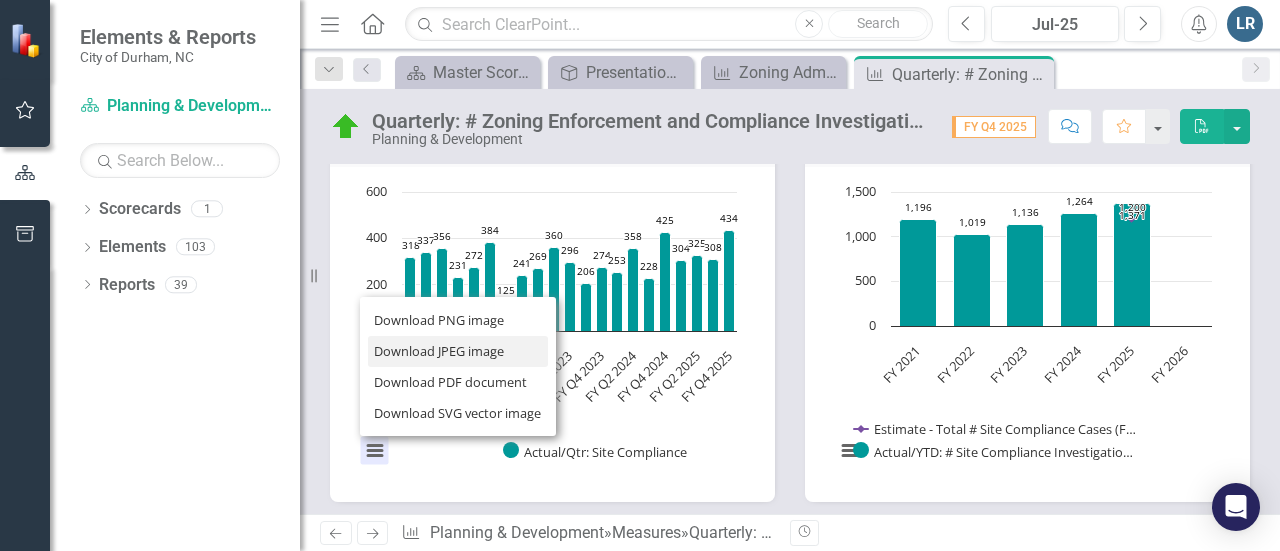 click on "Download JPEG image" at bounding box center (458, 351) 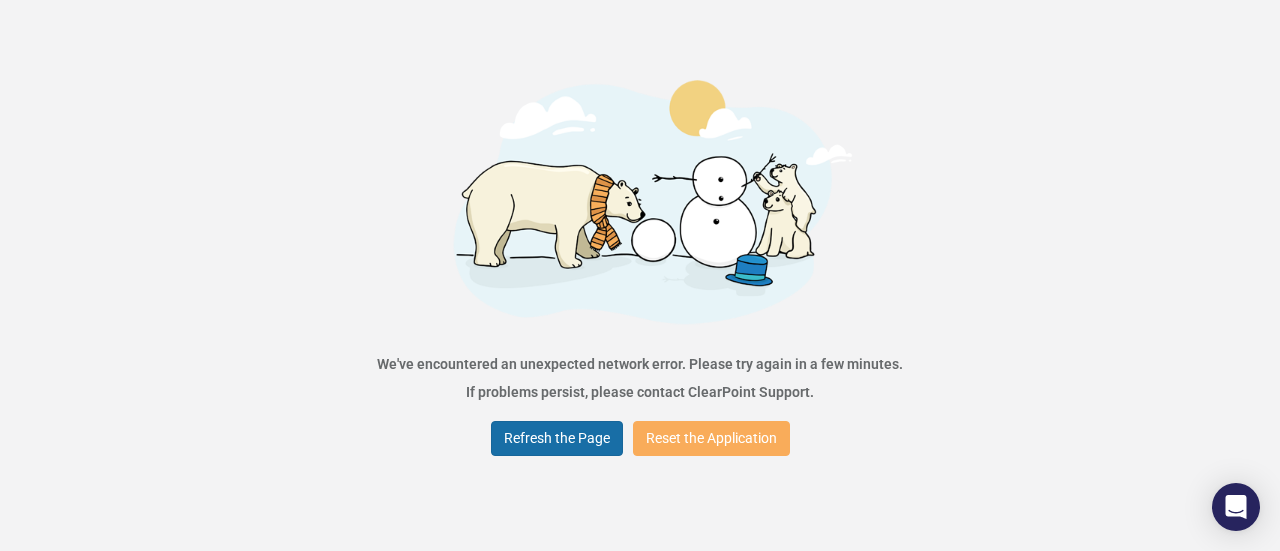 click on "Refresh the Page" at bounding box center (557, 438) 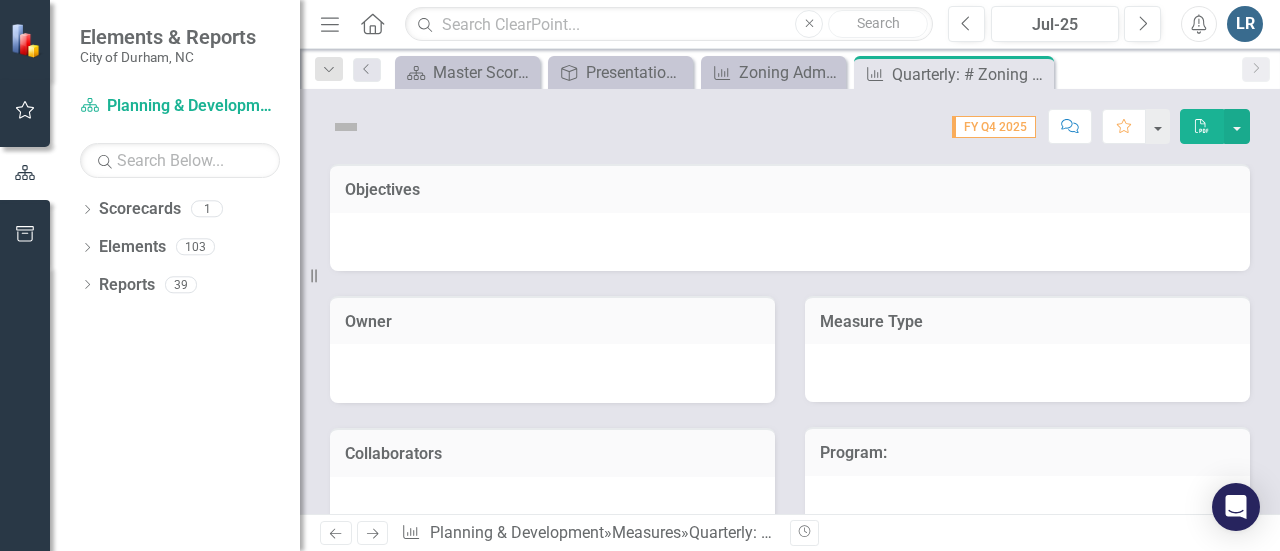 scroll, scrollTop: 0, scrollLeft: 0, axis: both 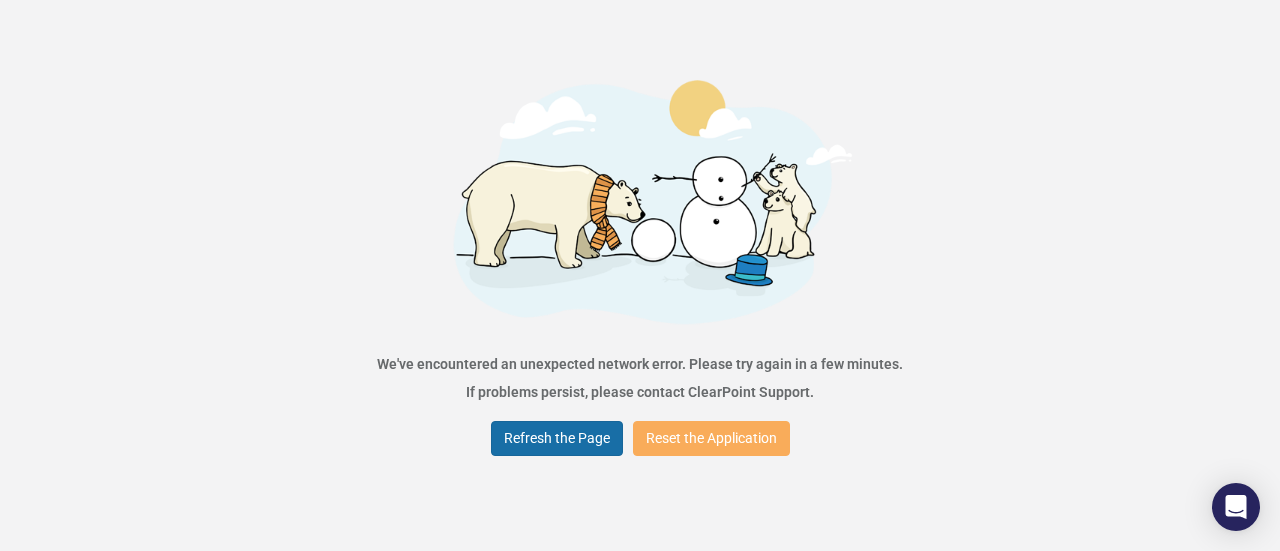 click on "Refresh the Page" at bounding box center (557, 438) 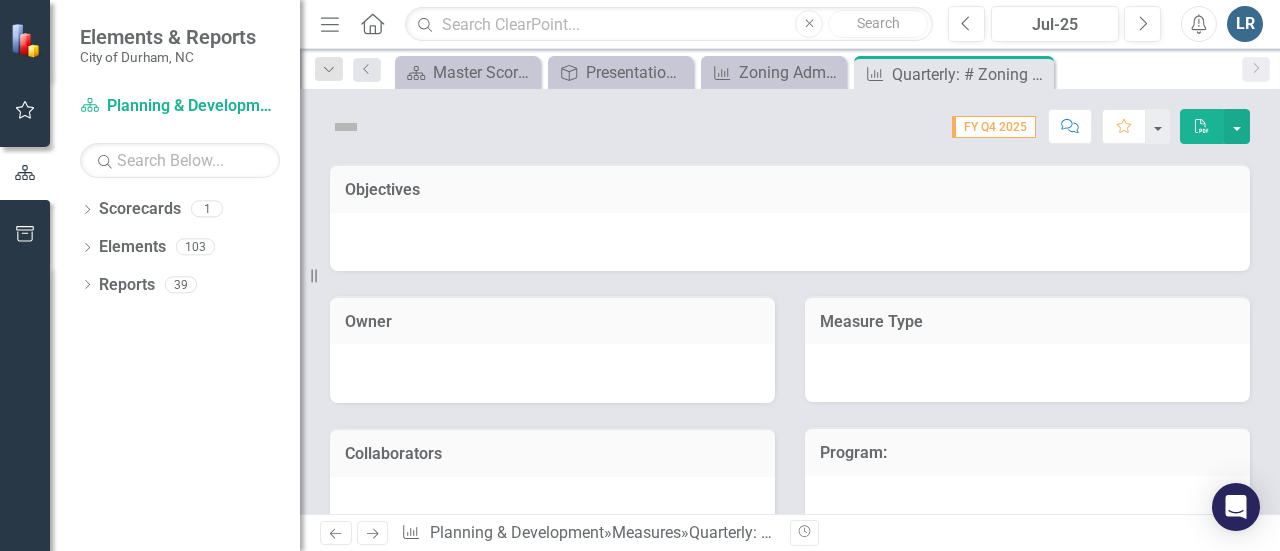 scroll, scrollTop: 0, scrollLeft: 0, axis: both 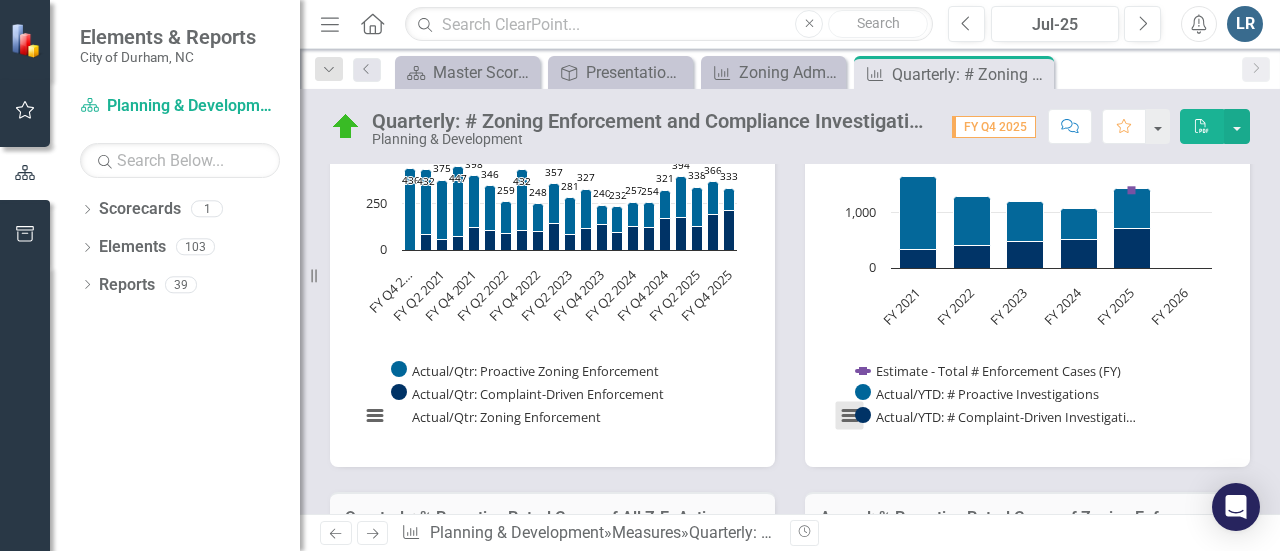 click at bounding box center (850, 416) 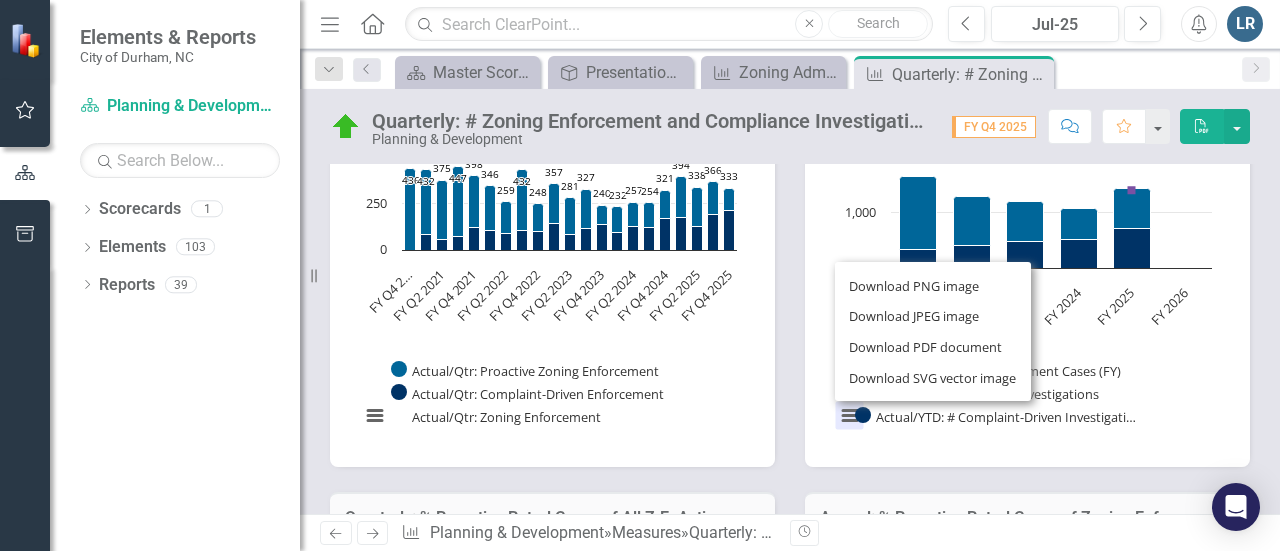 click on "Download PNG image Download JPEG image Download PDF document Download SVG vector image" at bounding box center [933, 331] 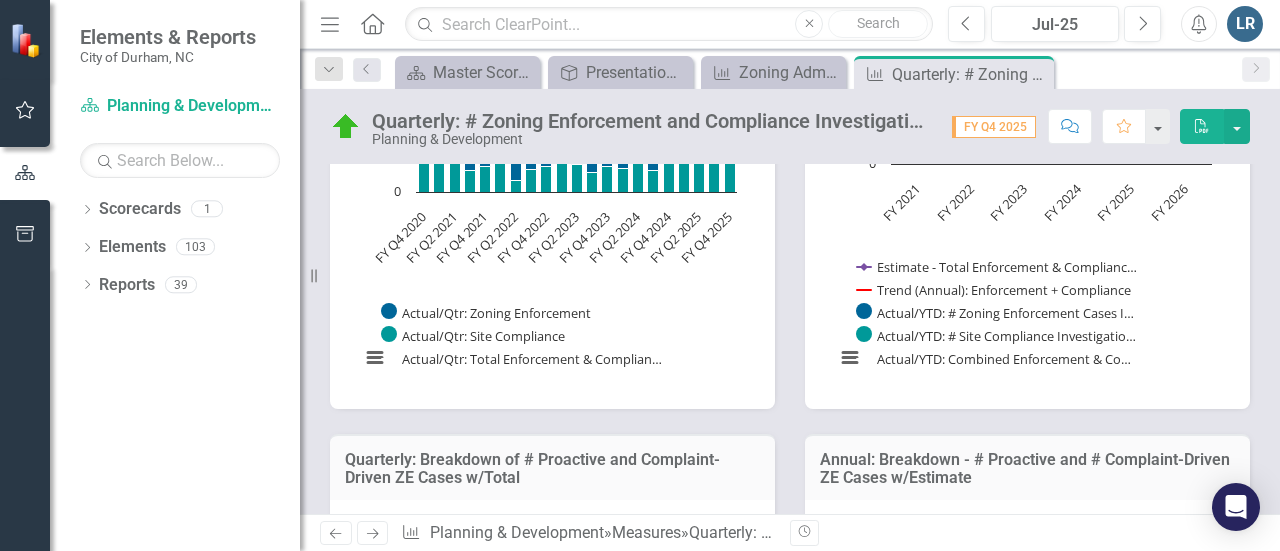 scroll, scrollTop: 1600, scrollLeft: 0, axis: vertical 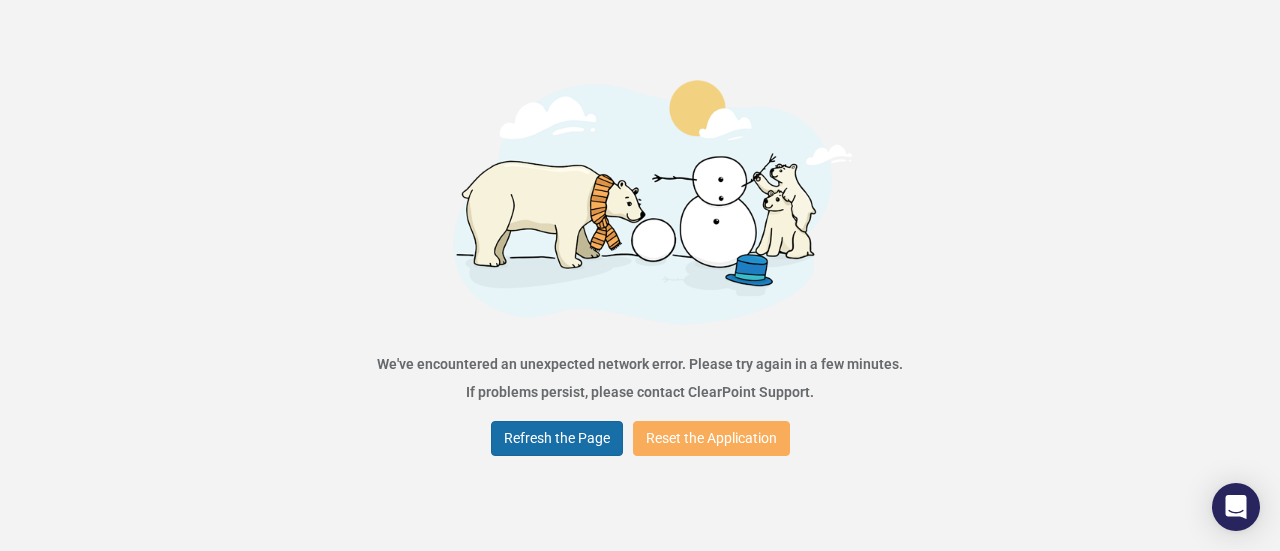 click on "Refresh the Page" at bounding box center (557, 438) 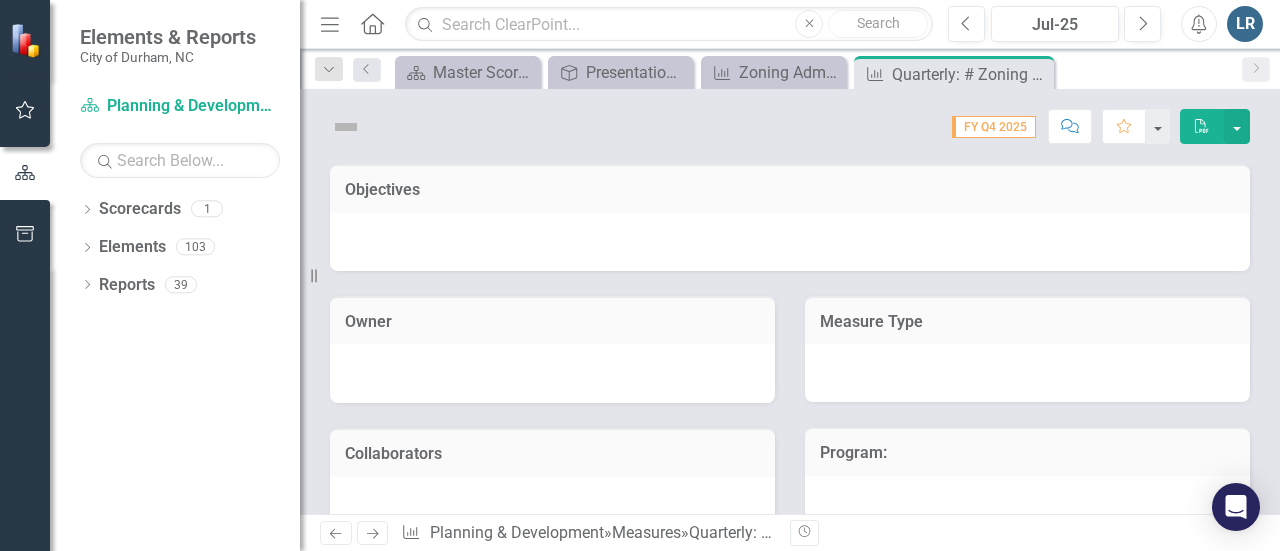 scroll, scrollTop: 0, scrollLeft: 0, axis: both 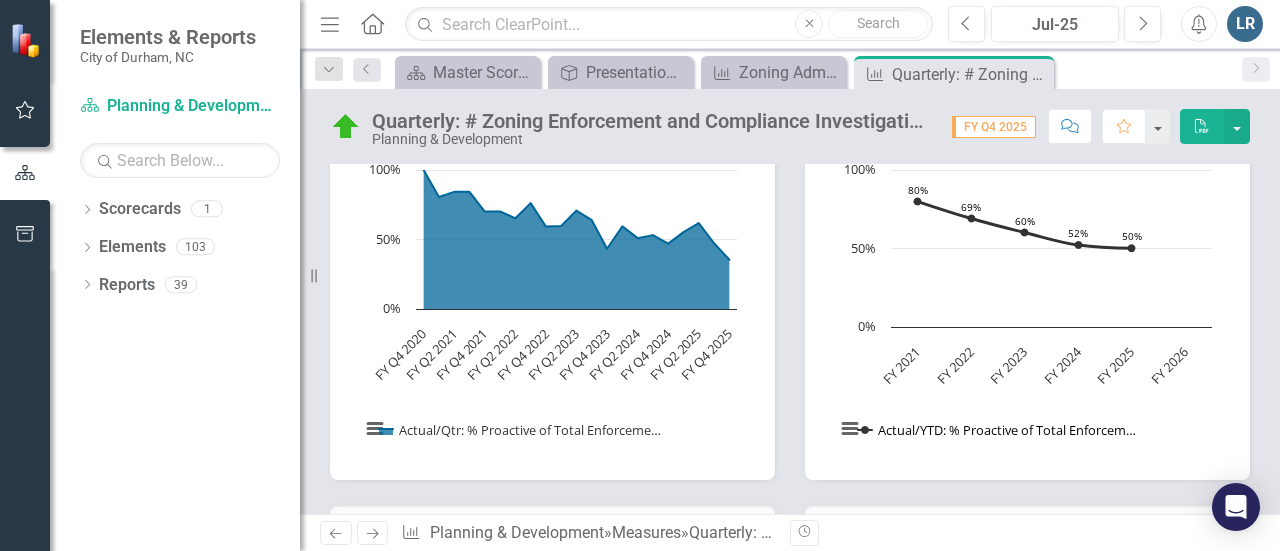 click at bounding box center [1030, 429] 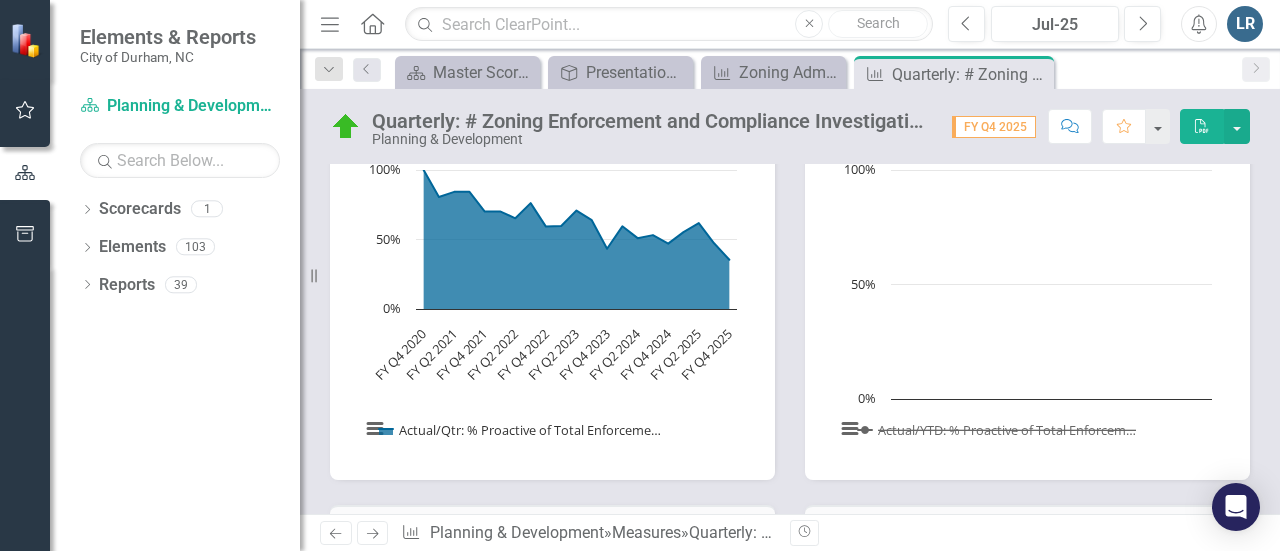 click at bounding box center [1030, 429] 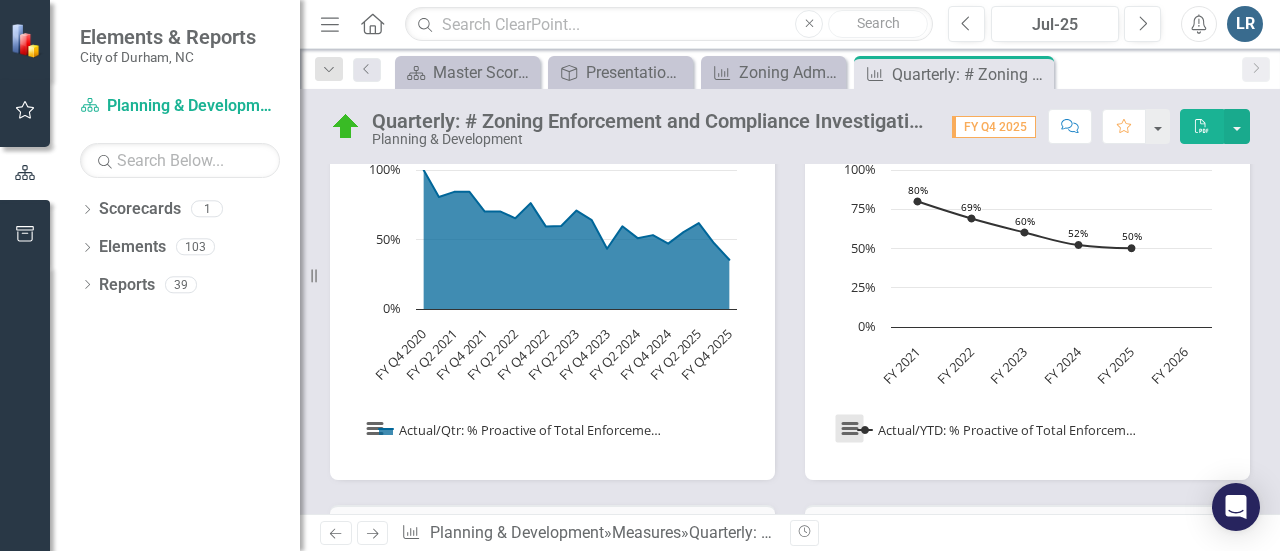 click at bounding box center (850, 429) 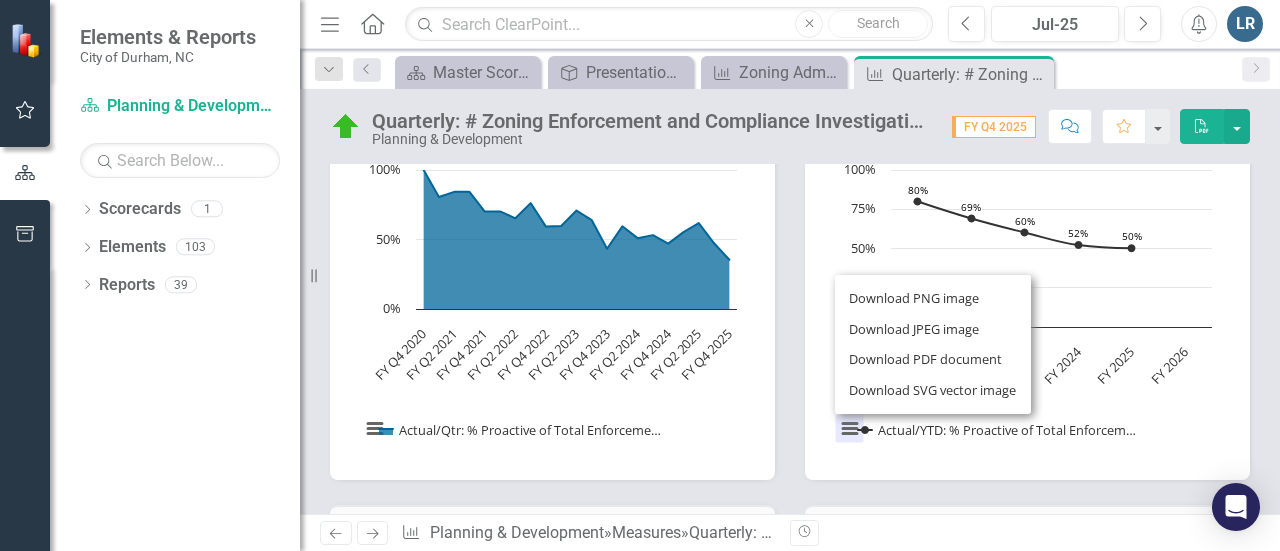 click on "Download PNG image Download JPEG image Download PDF document Download SVG vector image" at bounding box center (933, 344) 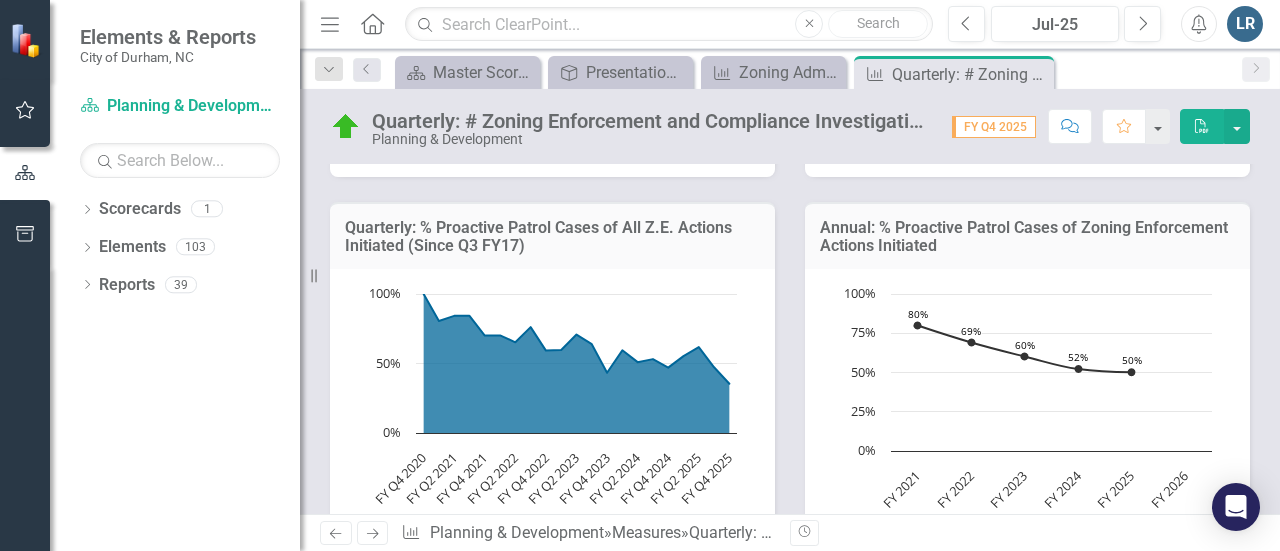 scroll, scrollTop: 2214, scrollLeft: 0, axis: vertical 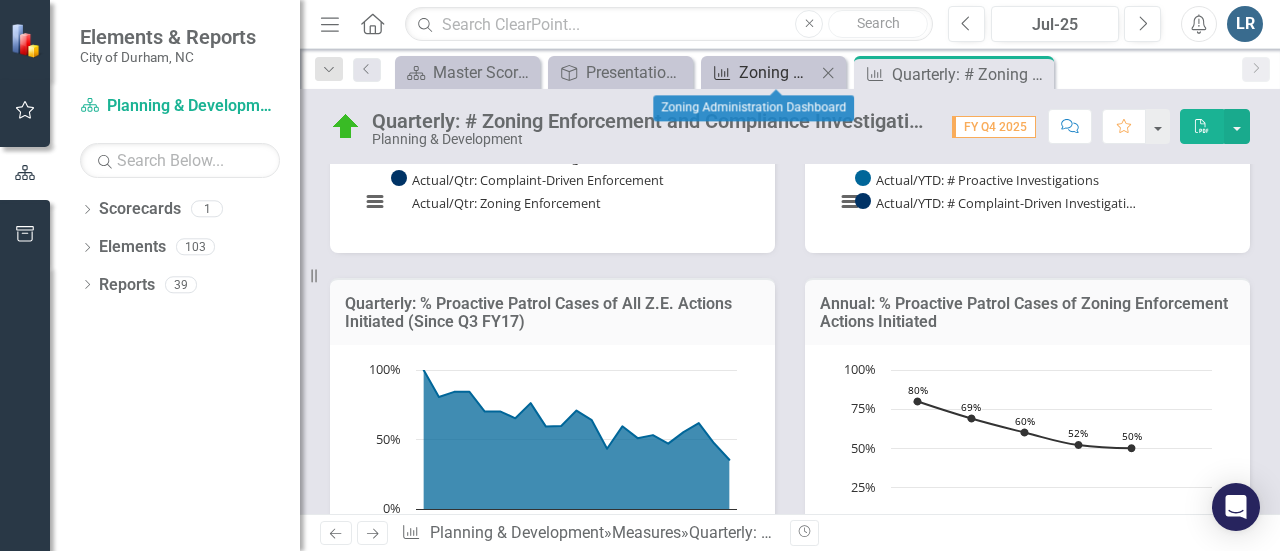 click on "Zoning Administration Dashboard" at bounding box center [777, 72] 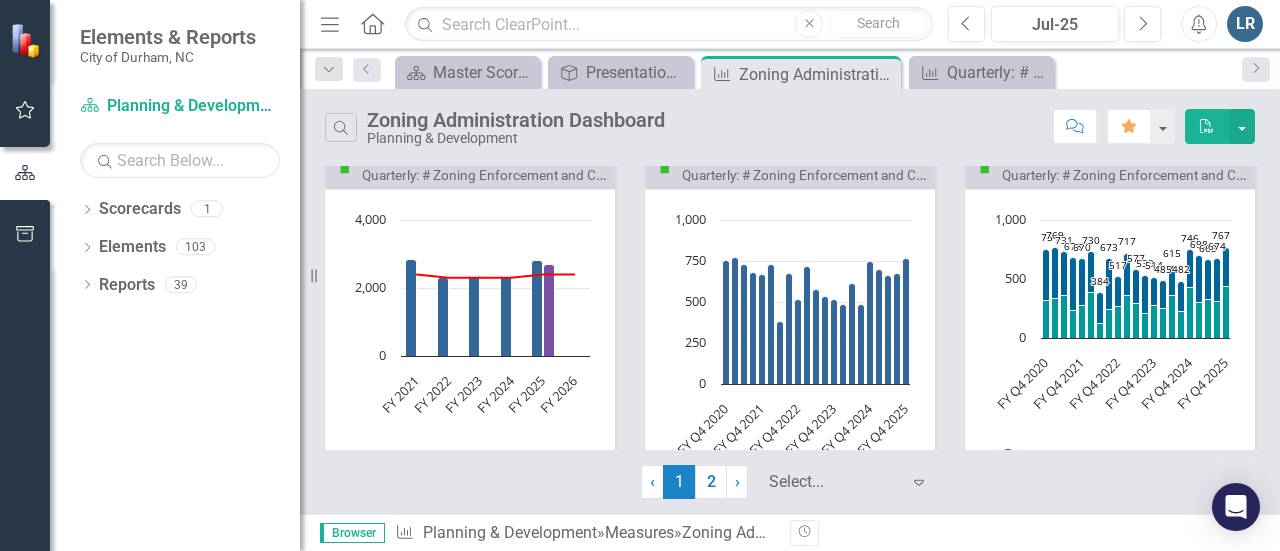scroll, scrollTop: 322, scrollLeft: 0, axis: vertical 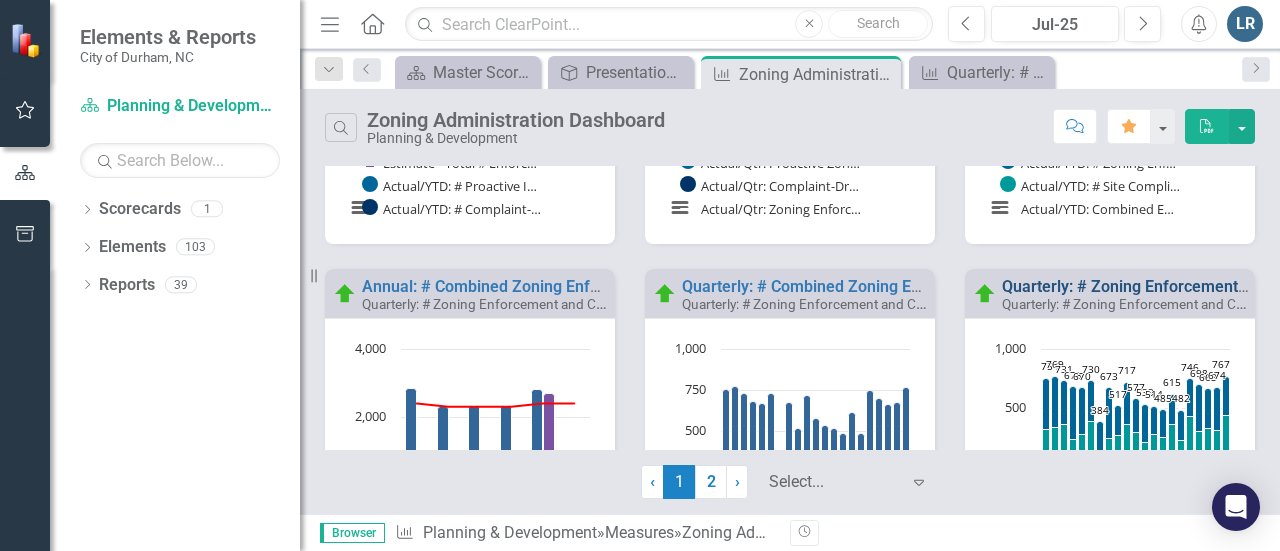 click on "Quarterly: # Zoning Enforcement & Site Compliance Cases Initiated (by Type & Total)" at bounding box center (1306, 286) 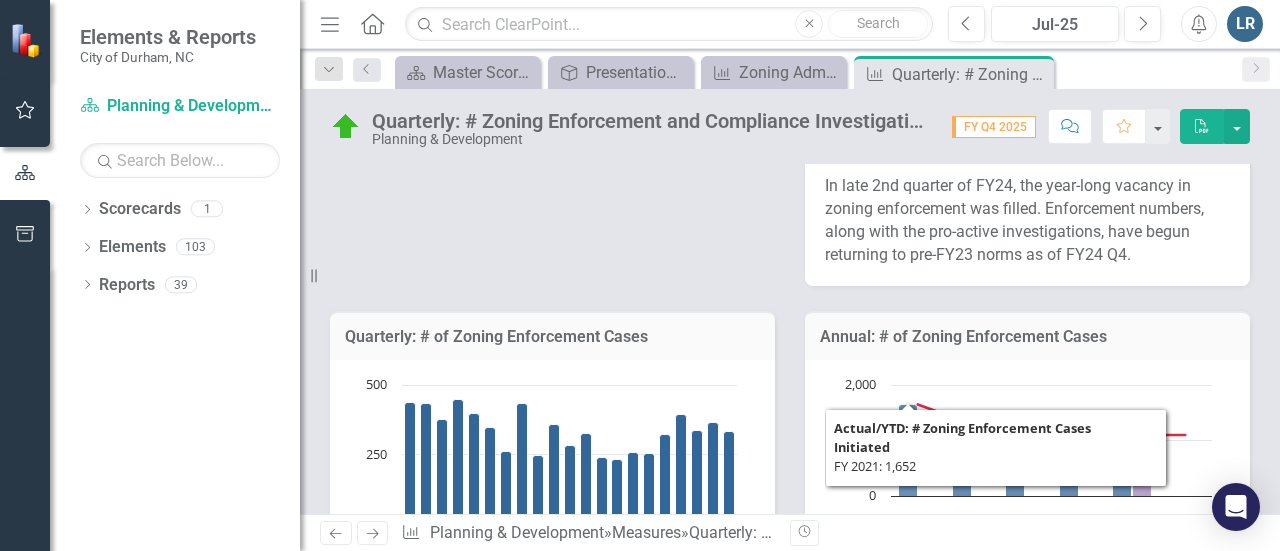 scroll, scrollTop: 900, scrollLeft: 0, axis: vertical 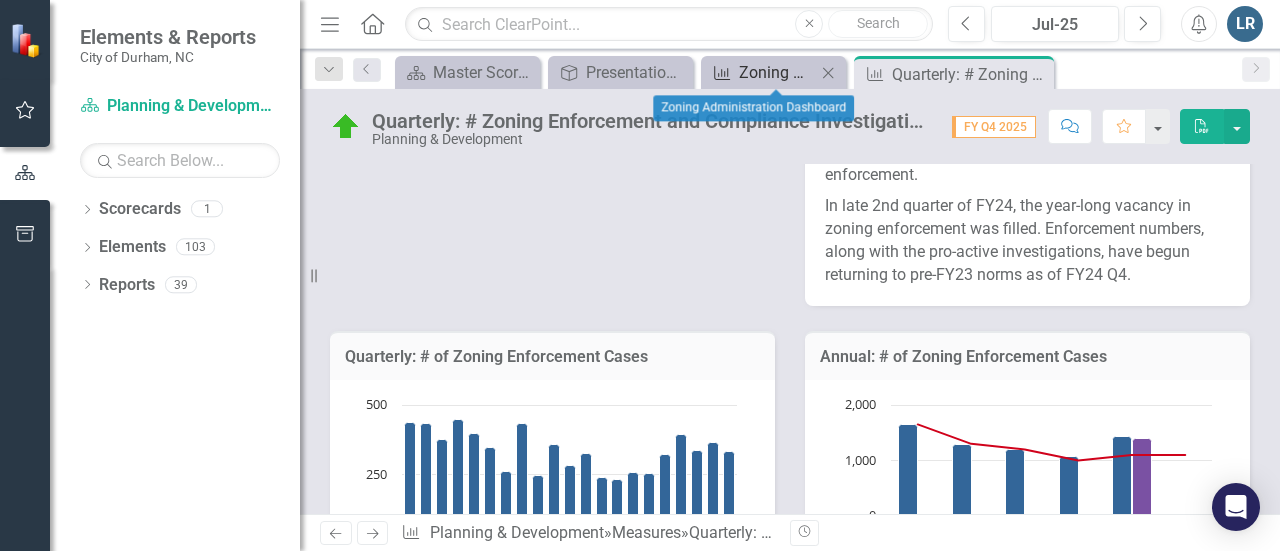 click on "Zoning Administration Dashboard" at bounding box center [777, 72] 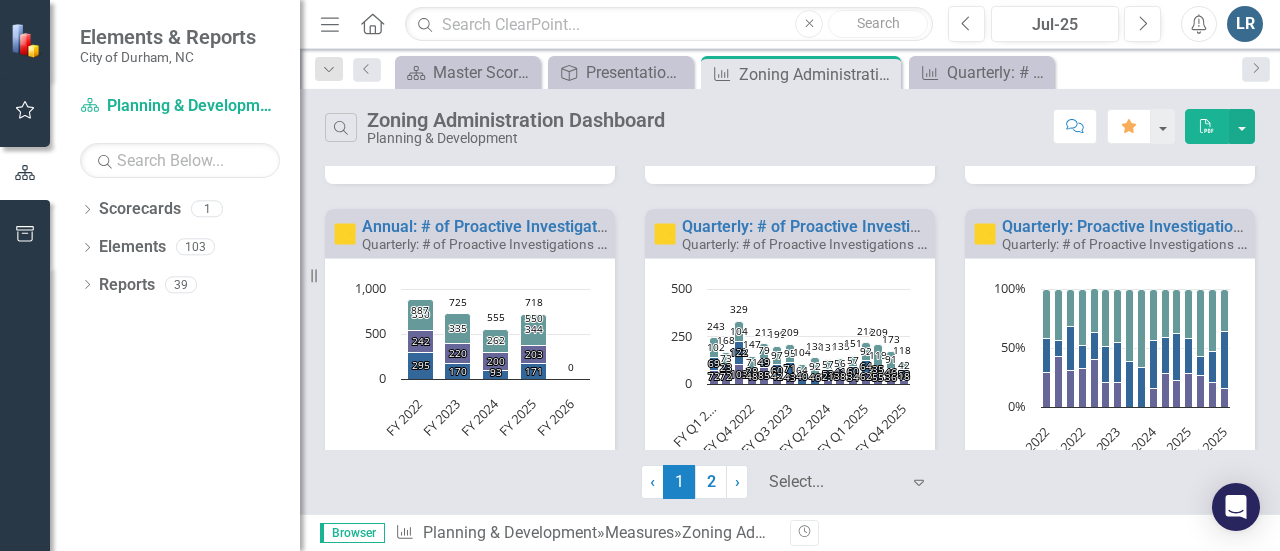 scroll, scrollTop: 1200, scrollLeft: 0, axis: vertical 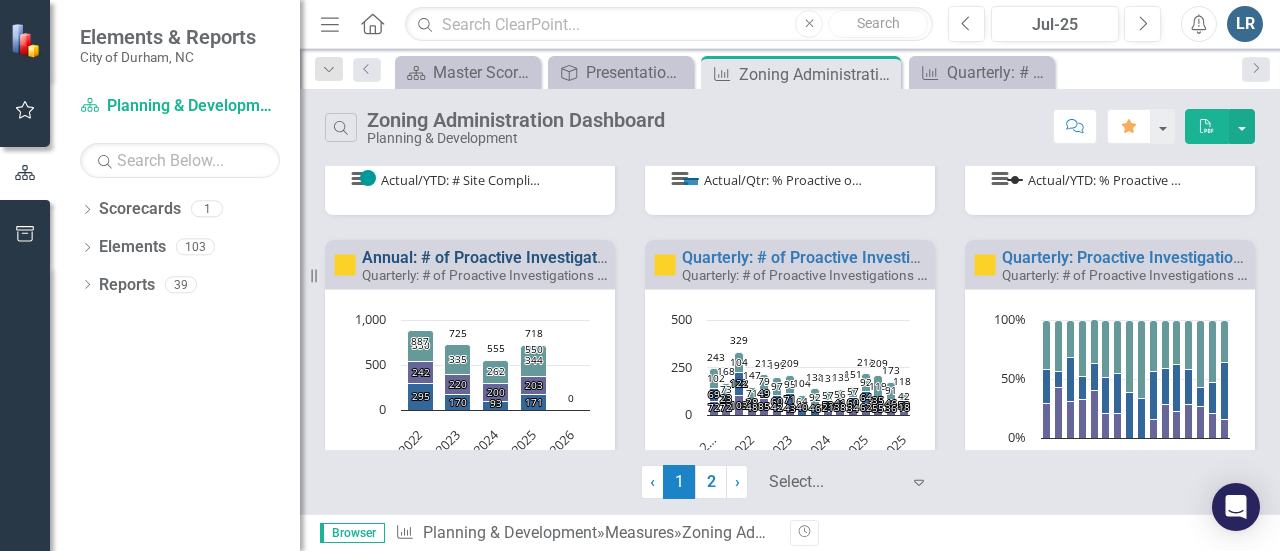 click on "Annual: # of Proactive Investigations per Zoning Enforcement Area with Total Proactive" at bounding box center (676, 257) 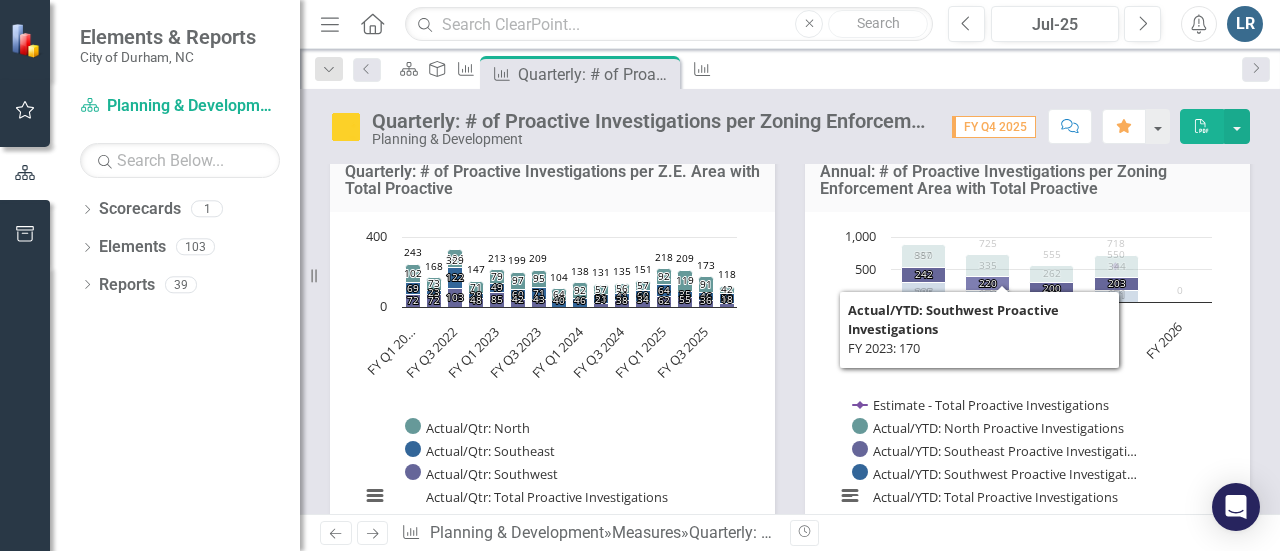 scroll, scrollTop: 1300, scrollLeft: 0, axis: vertical 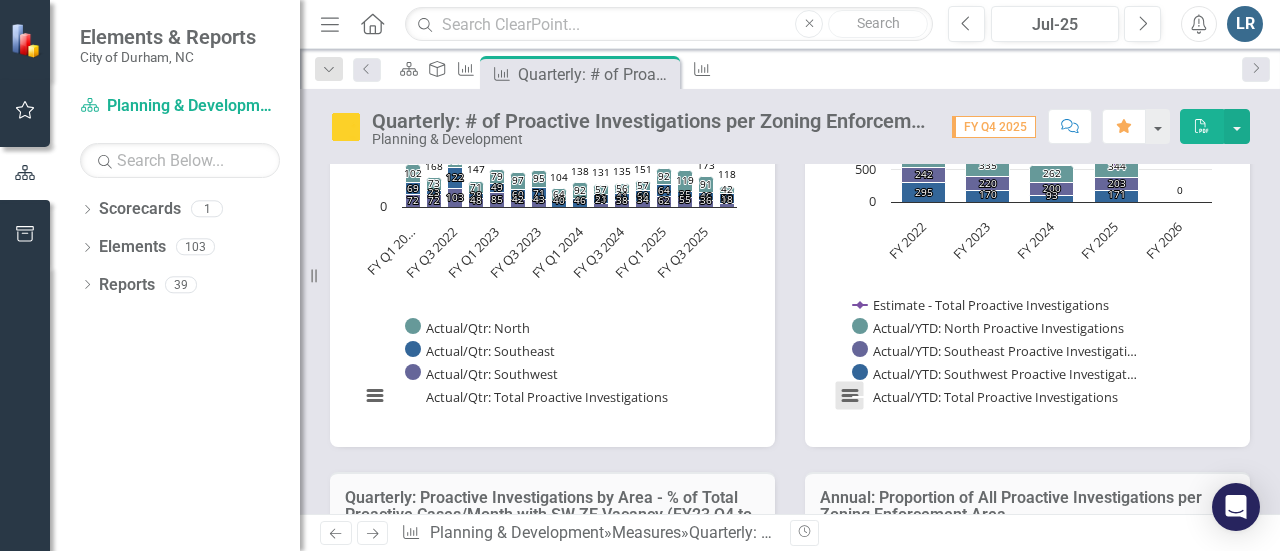 click at bounding box center [850, 396] 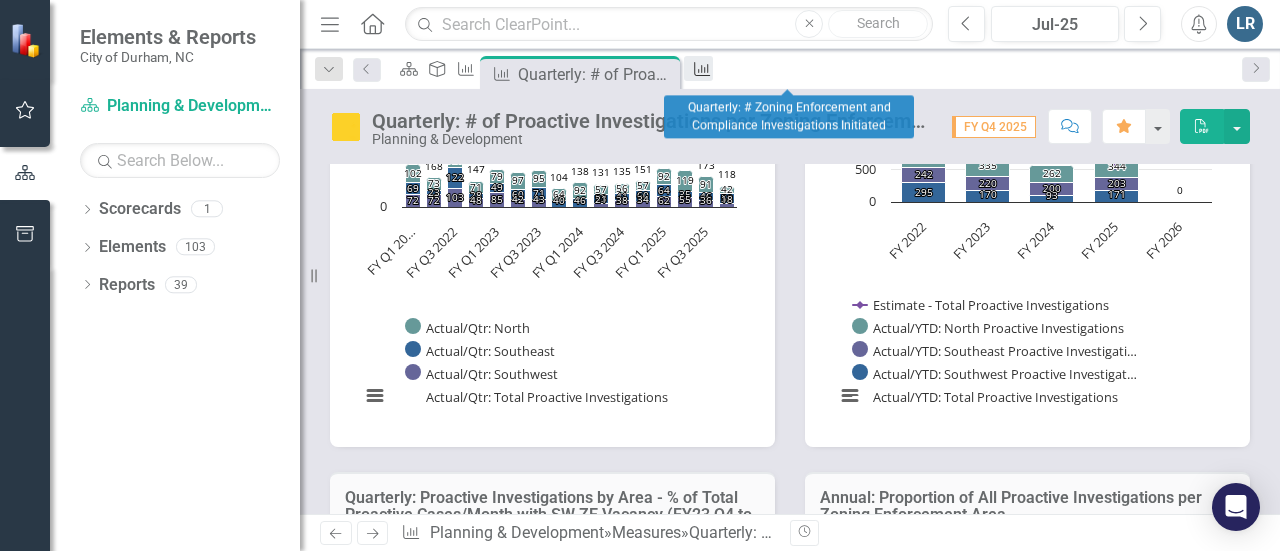 click on "Measure" at bounding box center [698, 68] 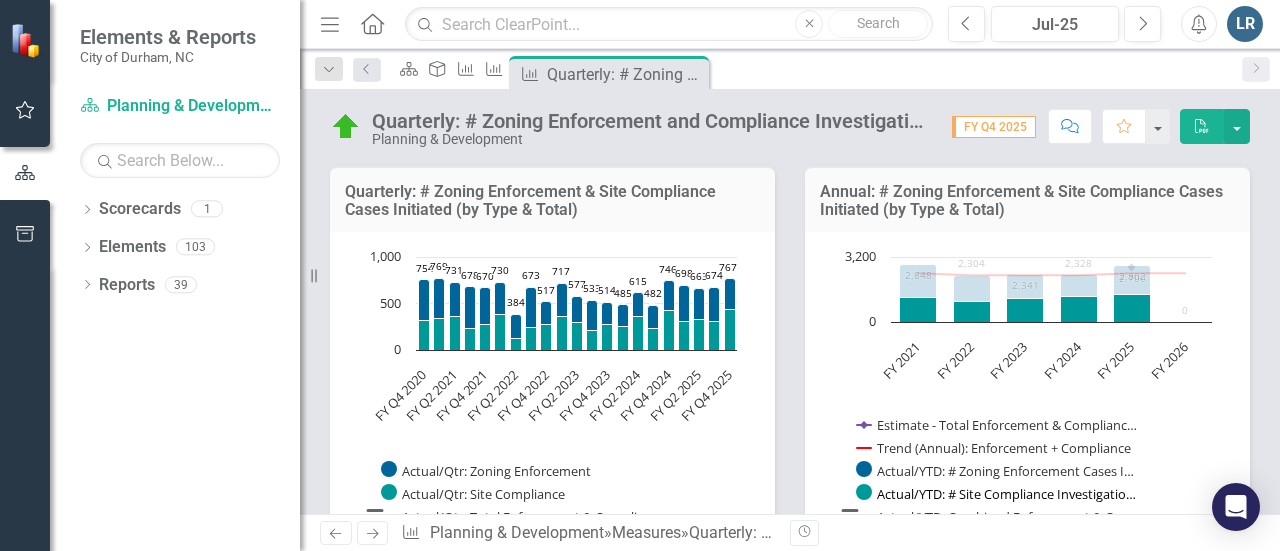 scroll, scrollTop: 1200, scrollLeft: 0, axis: vertical 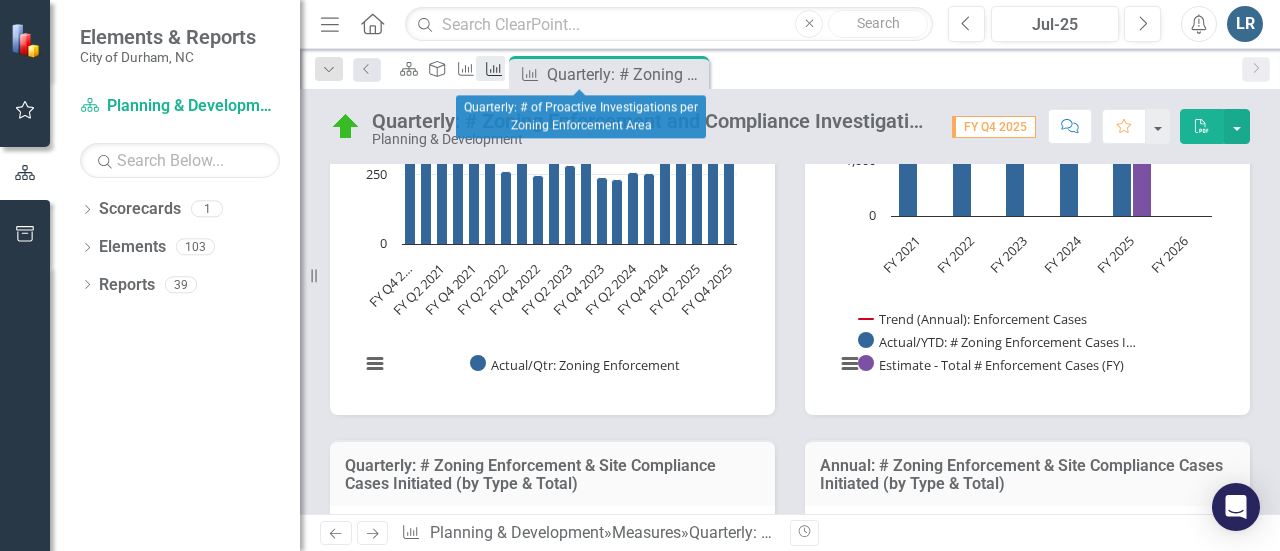 click on "Measure" at bounding box center [490, 68] 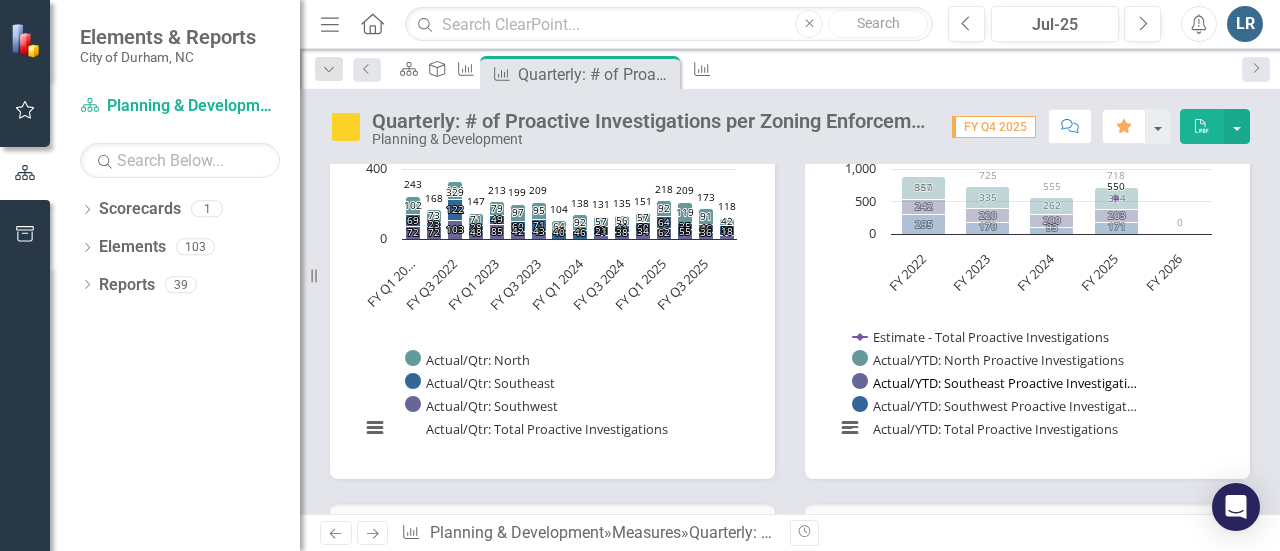 scroll, scrollTop: 1400, scrollLeft: 0, axis: vertical 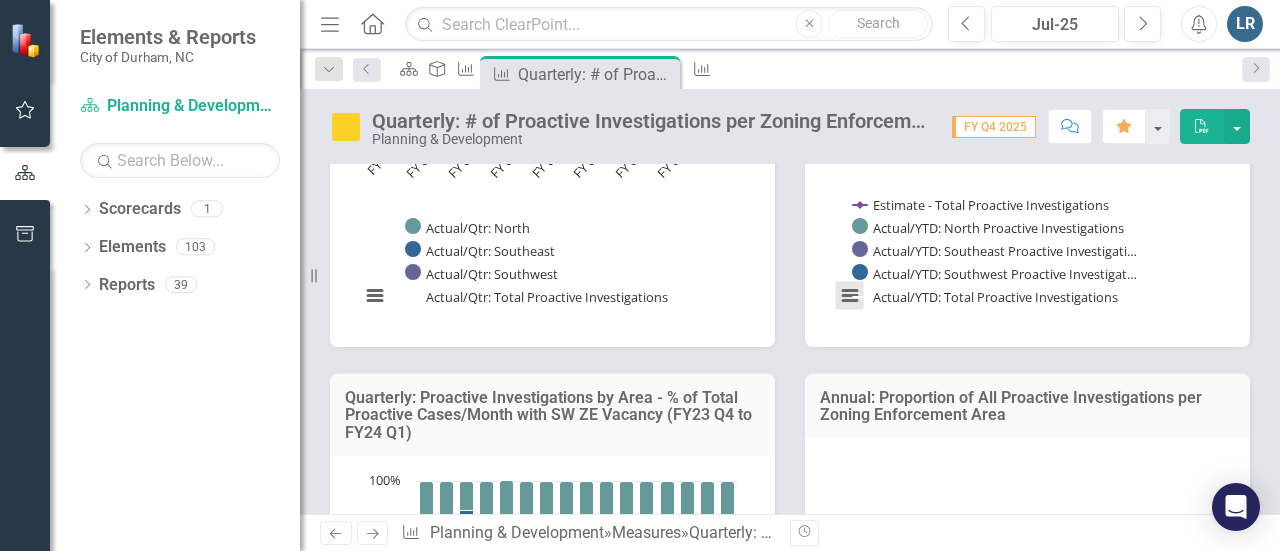 click at bounding box center [850, 296] 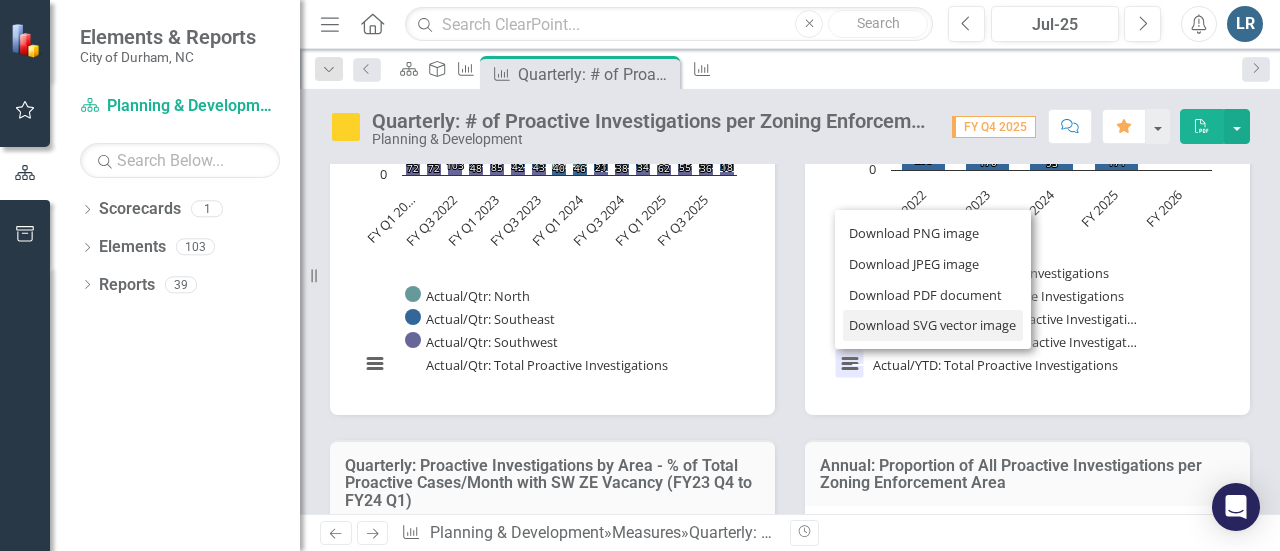 scroll, scrollTop: 1300, scrollLeft: 0, axis: vertical 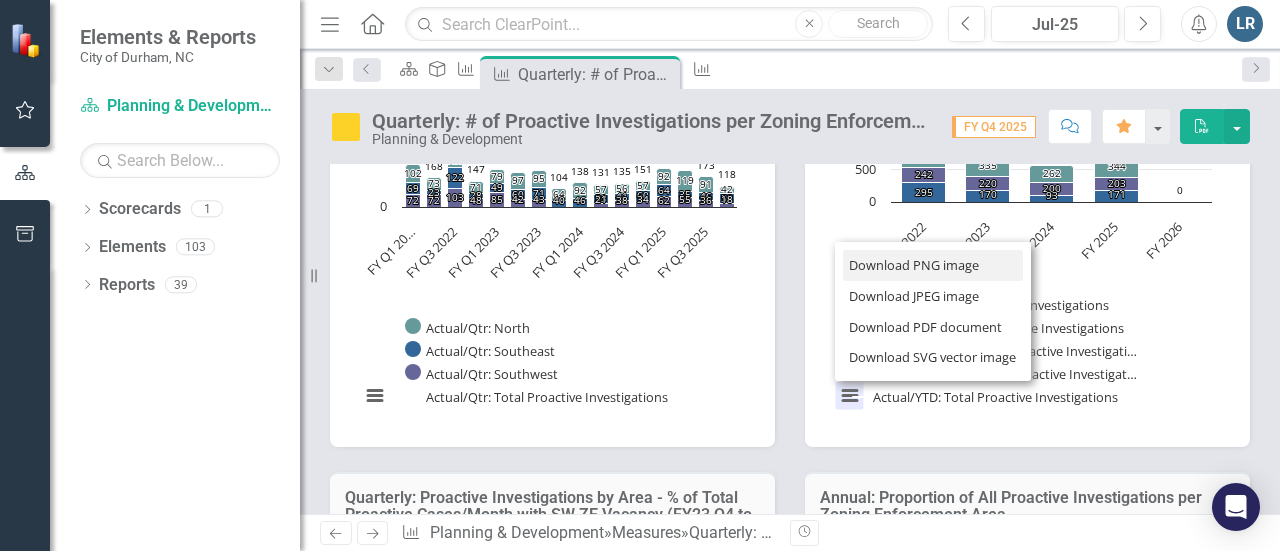 click on "Download PNG image" at bounding box center [933, 265] 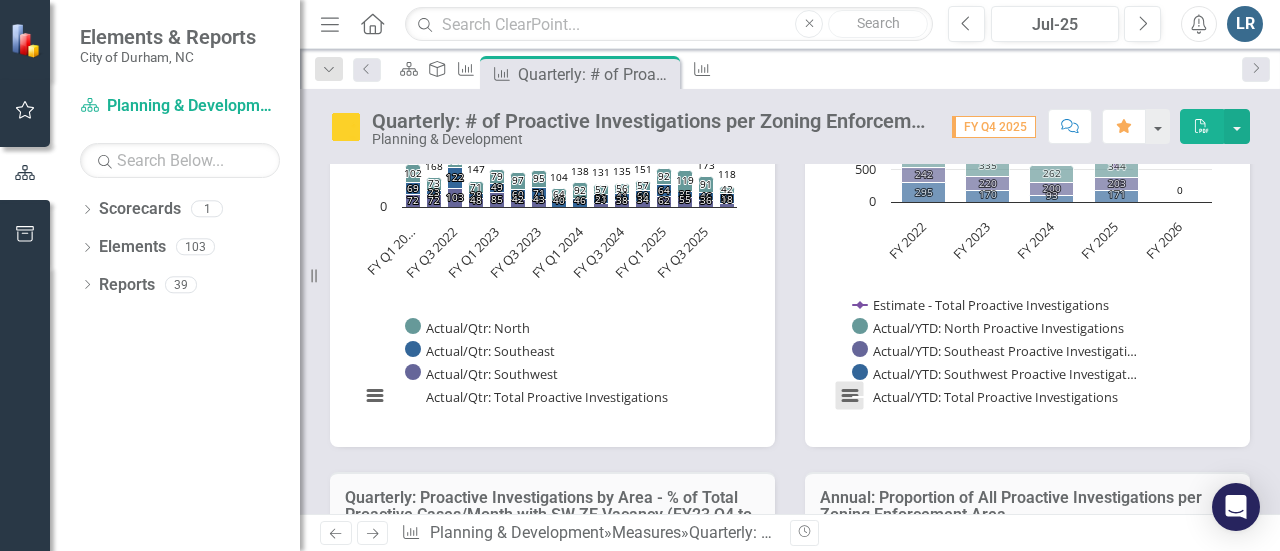 click at bounding box center (850, 396) 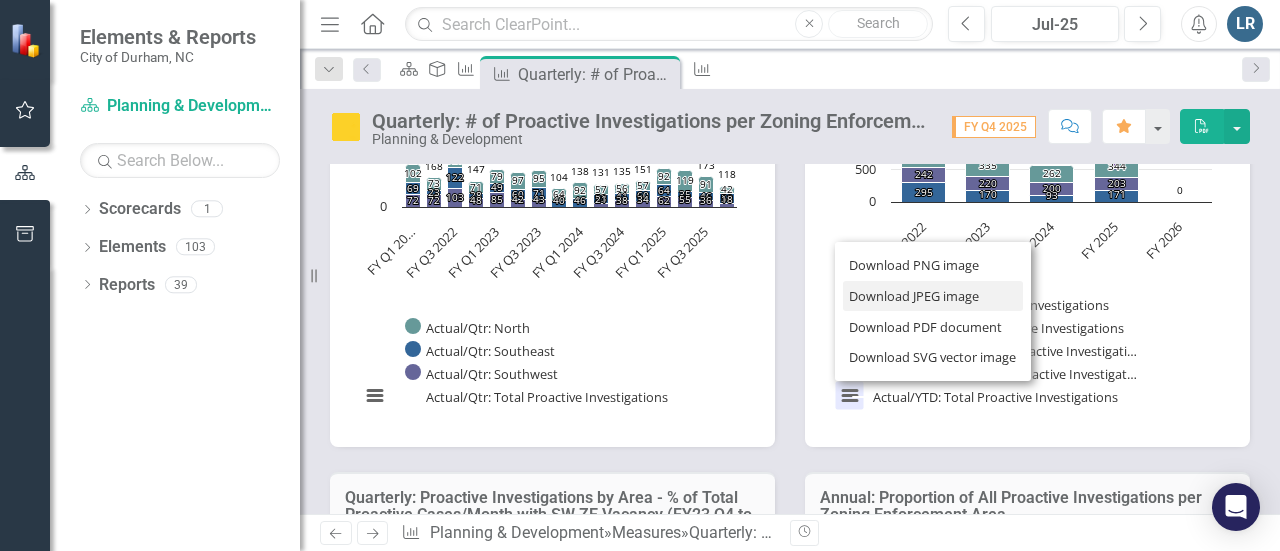 click on "Download JPEG image" at bounding box center (933, 296) 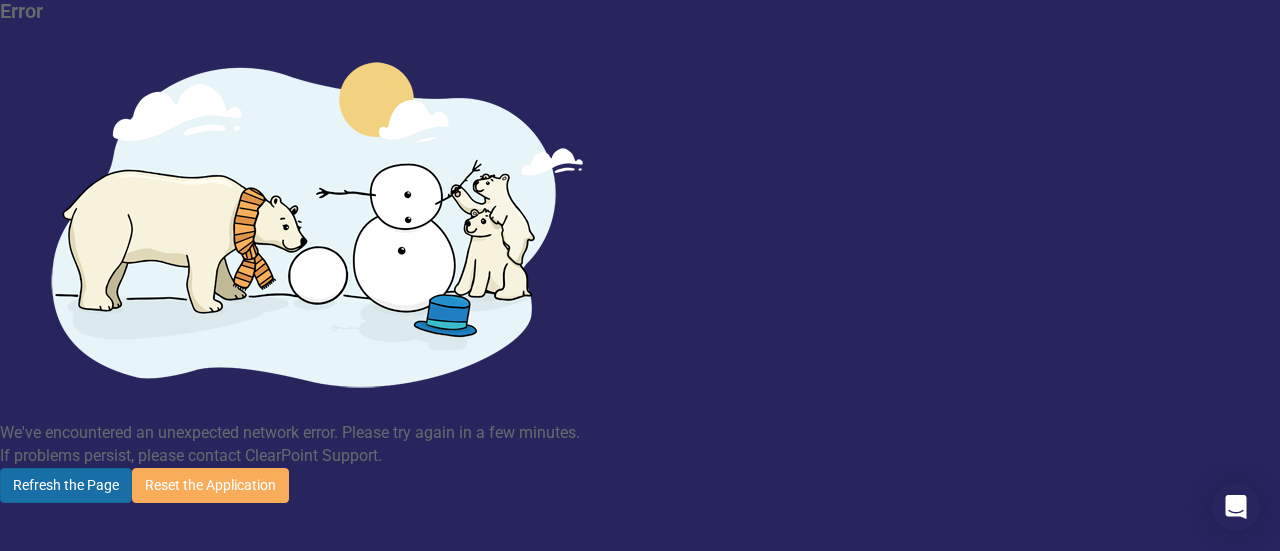 click on "Refresh the Page" at bounding box center (66, 485) 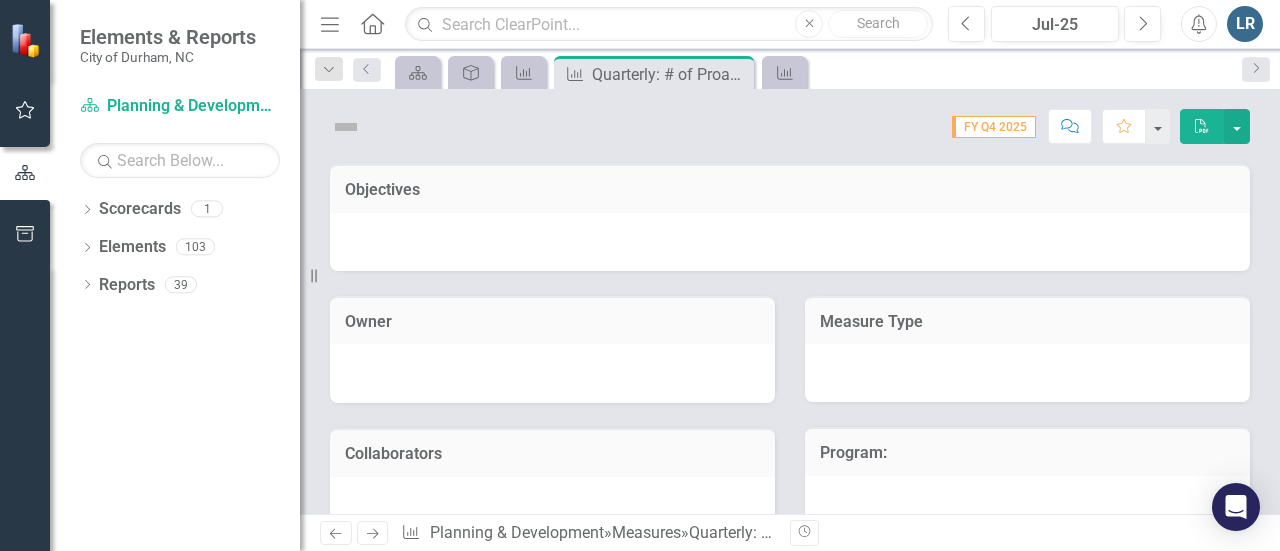 scroll, scrollTop: 0, scrollLeft: 0, axis: both 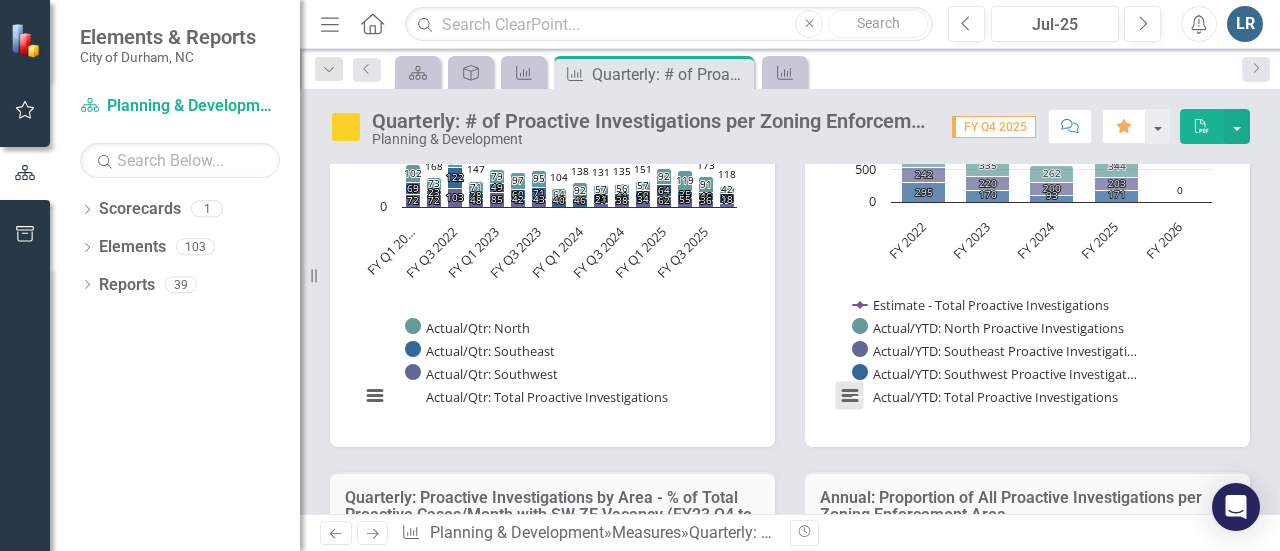 click at bounding box center [850, 396] 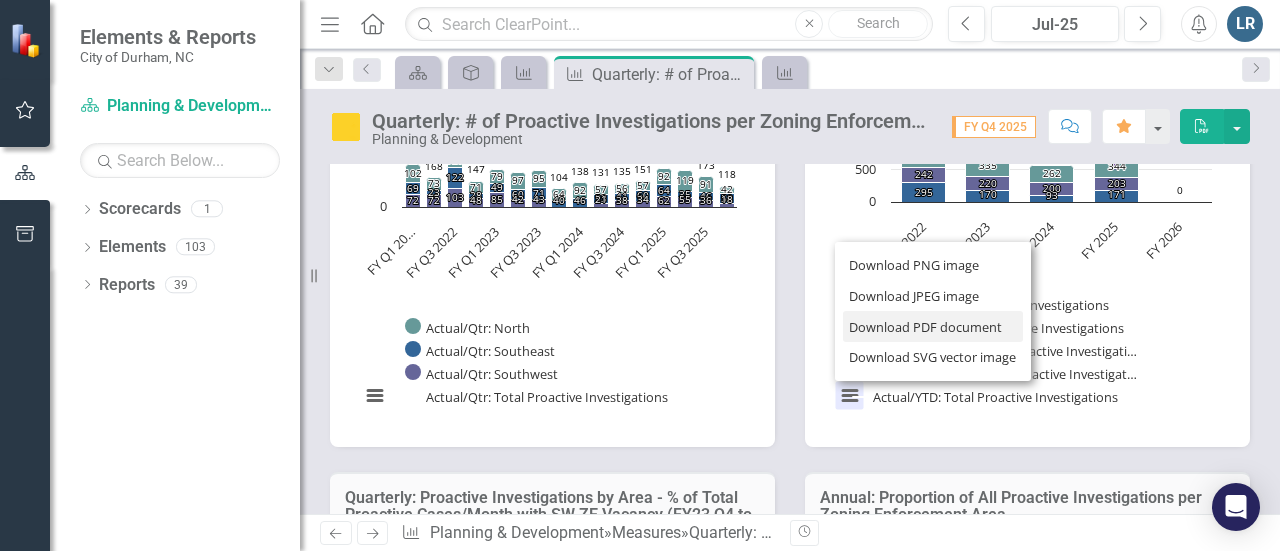 click on "Download PDF document" at bounding box center [933, 326] 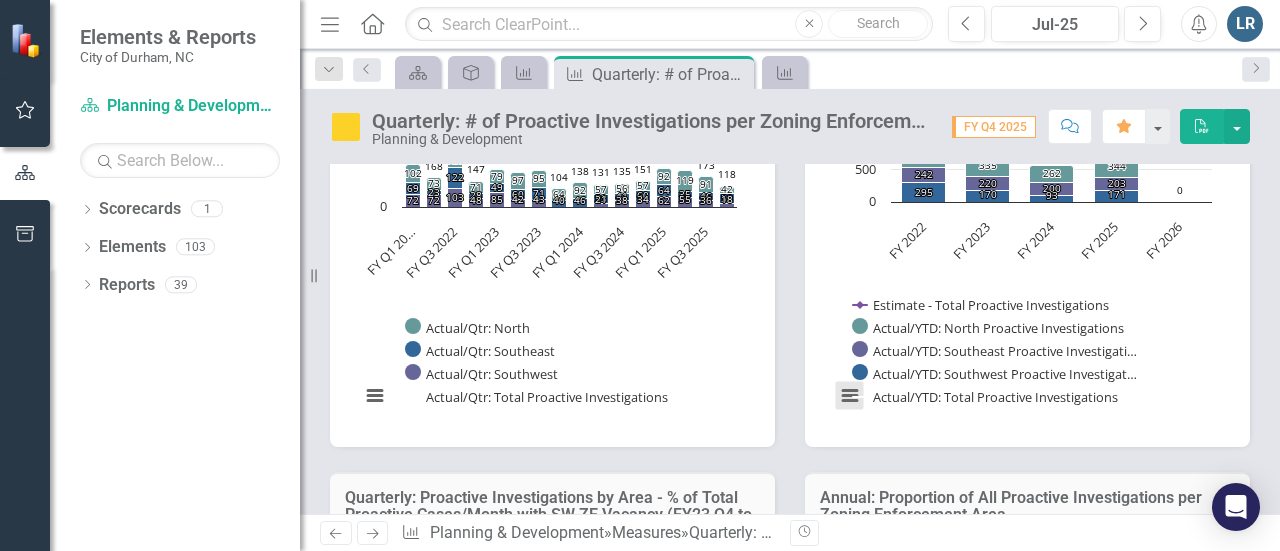 click at bounding box center (850, 396) 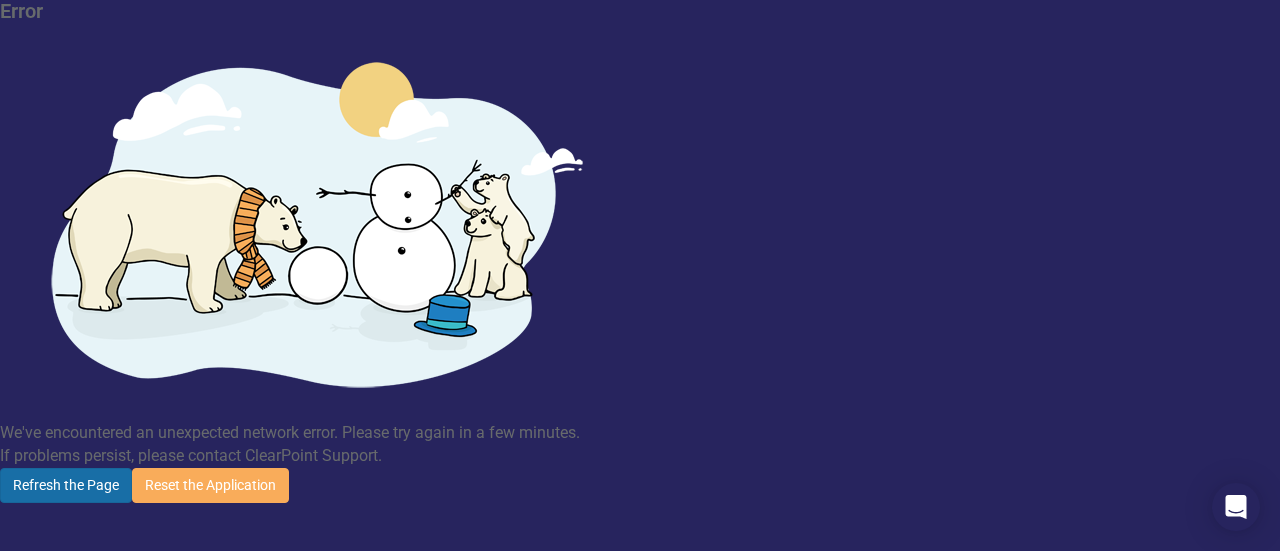 click on "Refresh the Page" at bounding box center [66, 485] 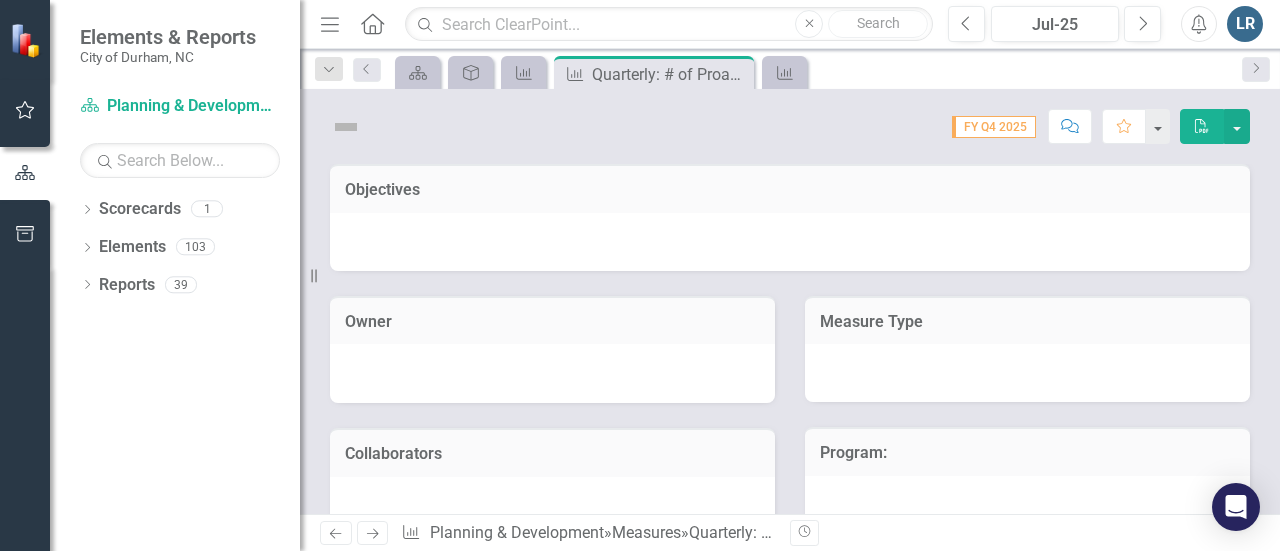 scroll, scrollTop: 0, scrollLeft: 0, axis: both 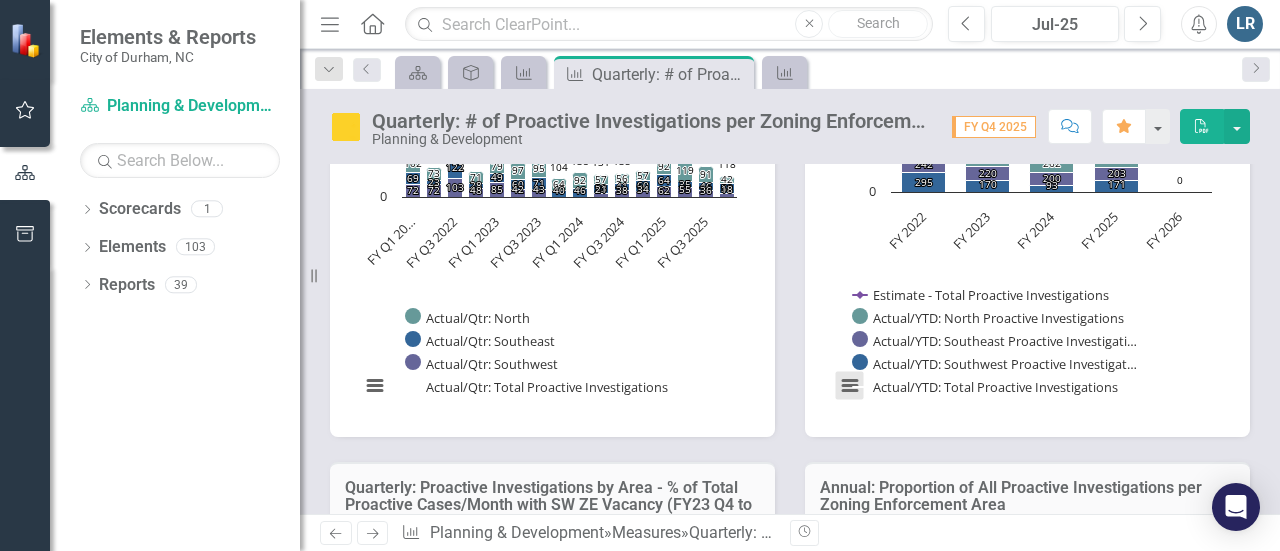 click at bounding box center [850, 386] 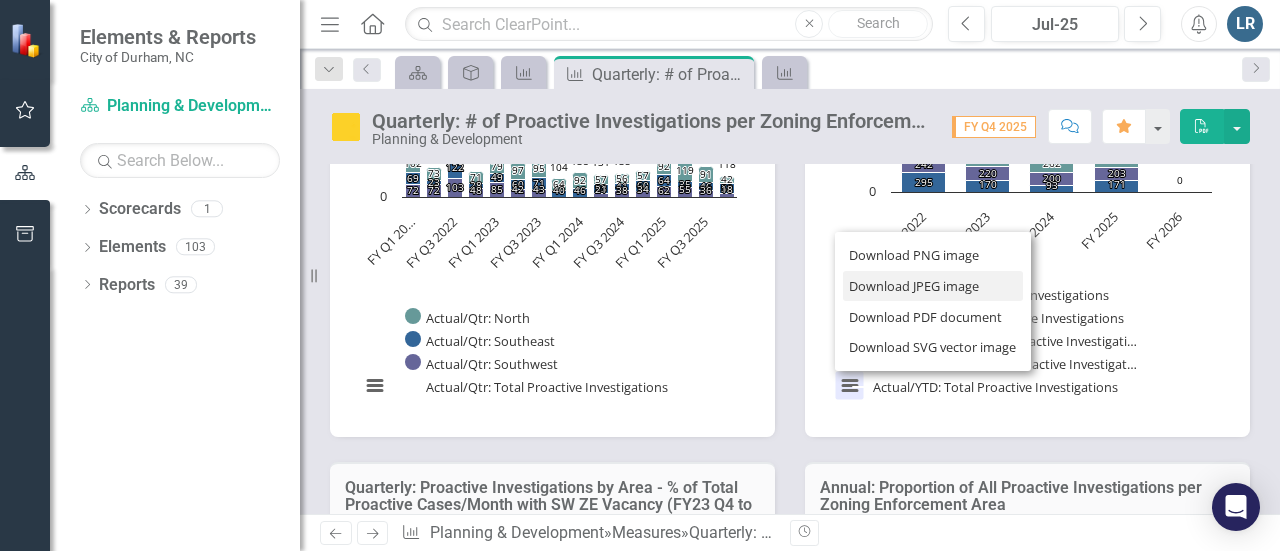 click on "Download JPEG image" at bounding box center [933, 286] 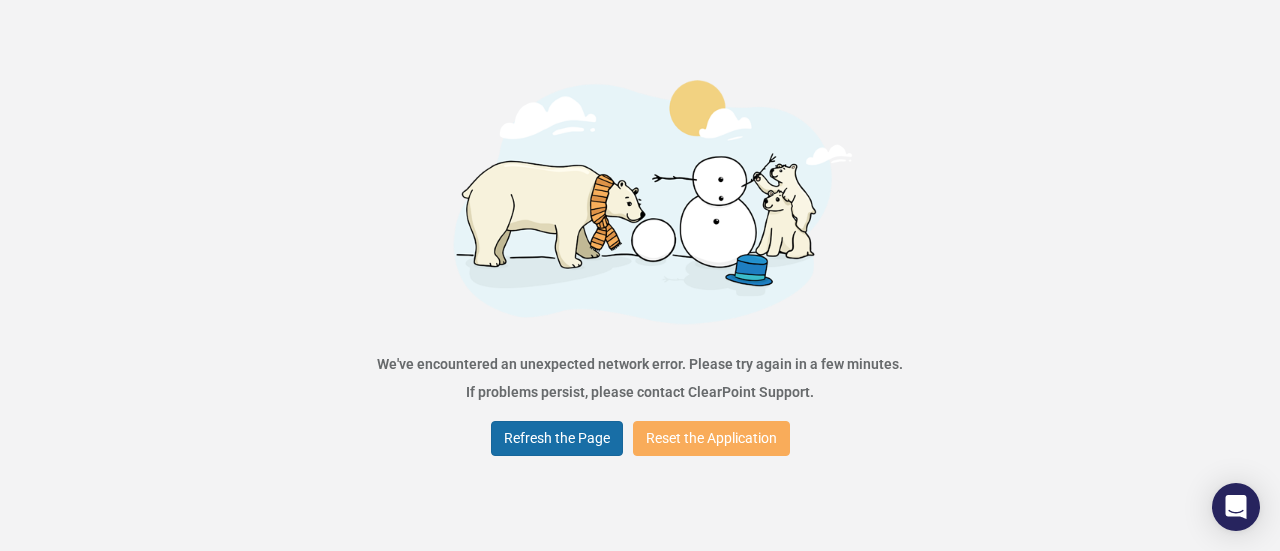 click on "Refresh the Page" at bounding box center (557, 438) 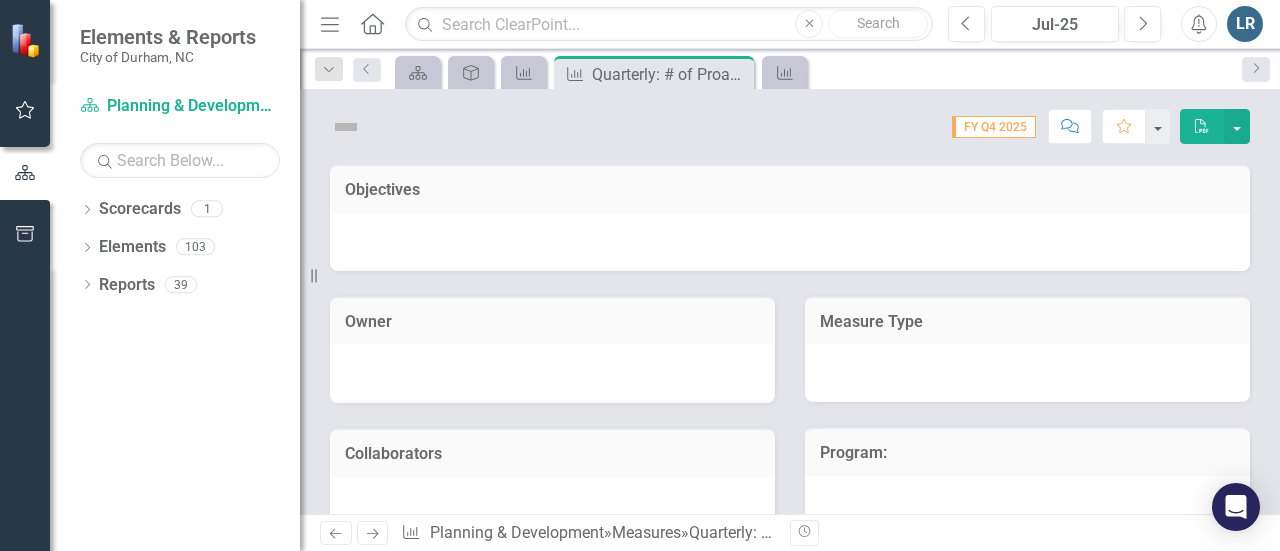 scroll, scrollTop: 0, scrollLeft: 0, axis: both 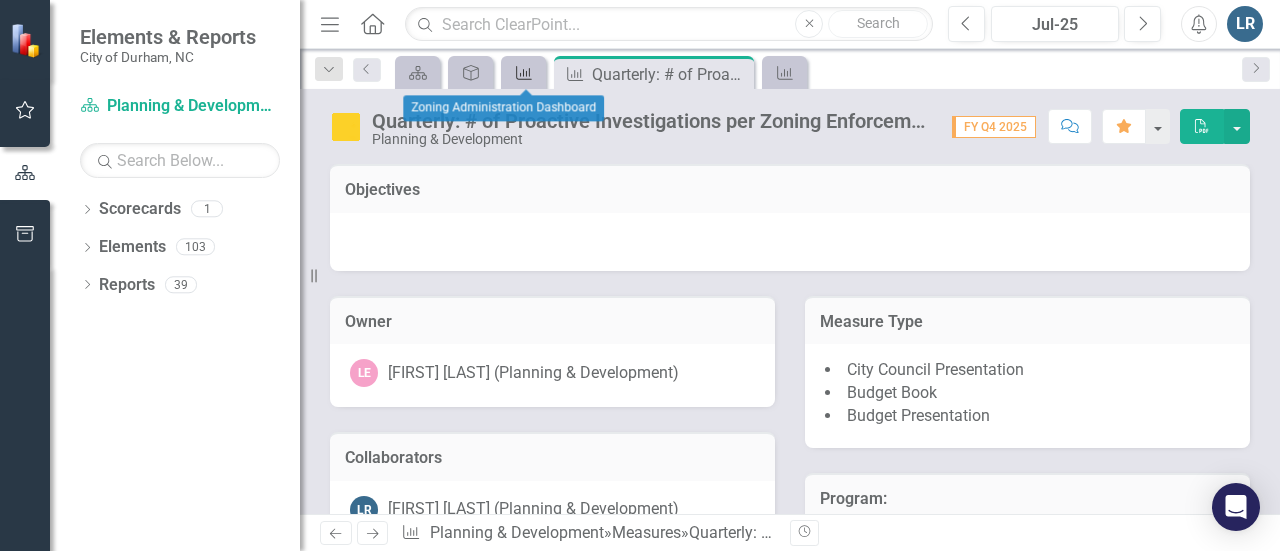 click on "Measure" 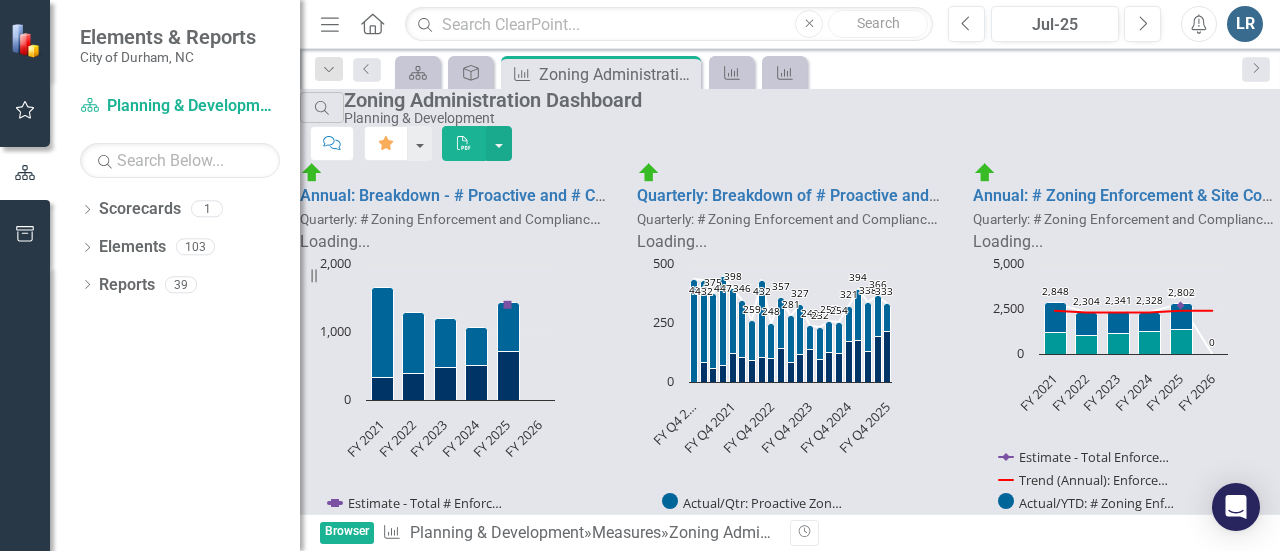 scroll, scrollTop: 1200, scrollLeft: 0, axis: vertical 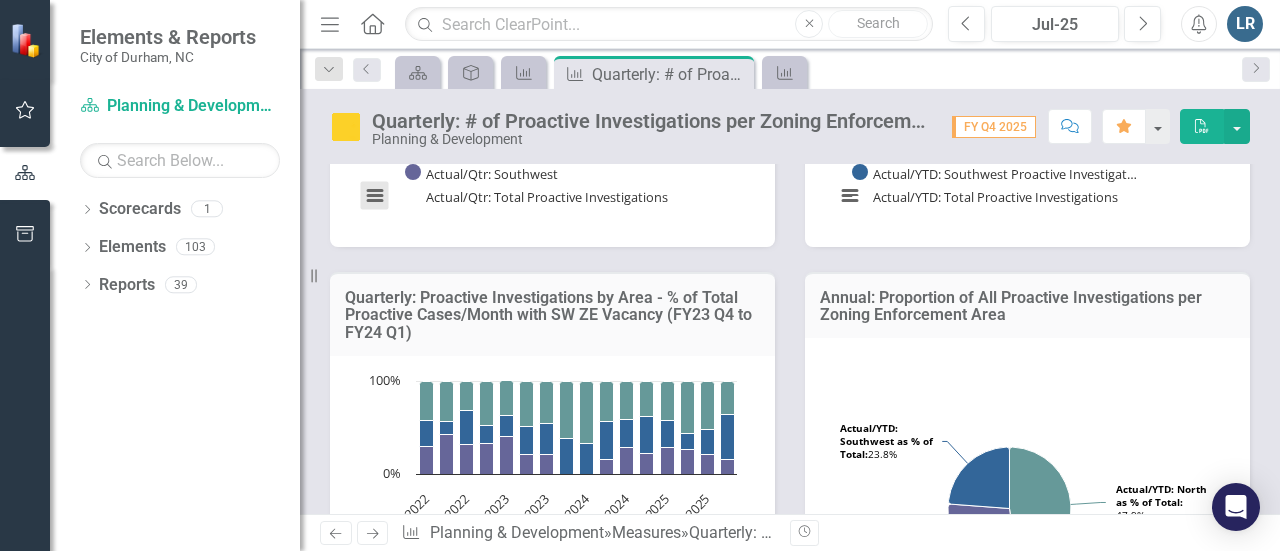 click at bounding box center [375, 196] 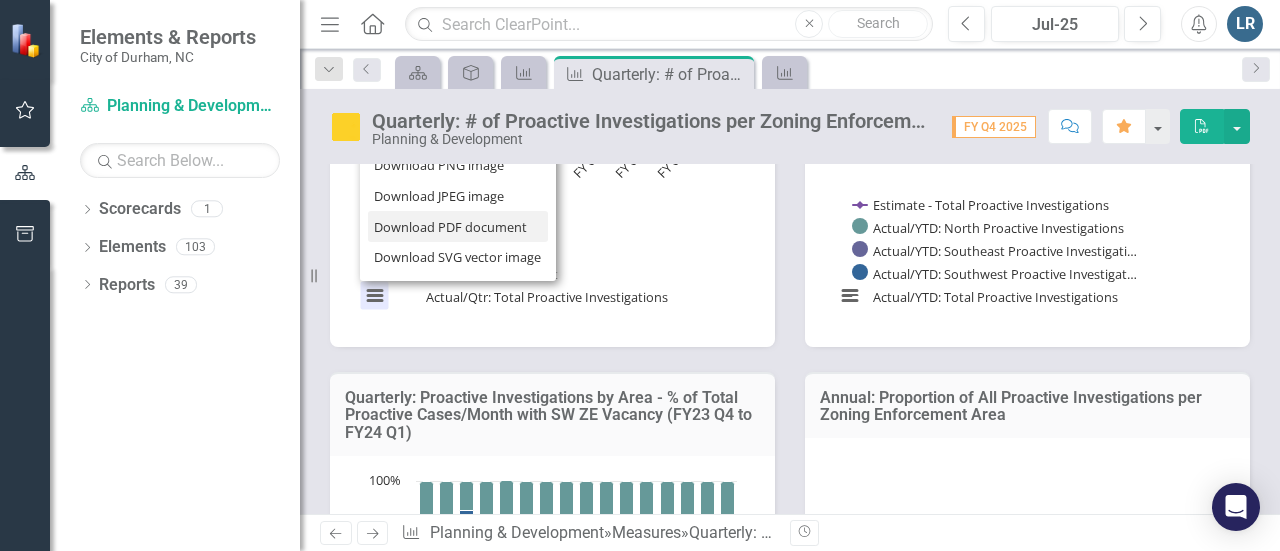 scroll, scrollTop: 1300, scrollLeft: 0, axis: vertical 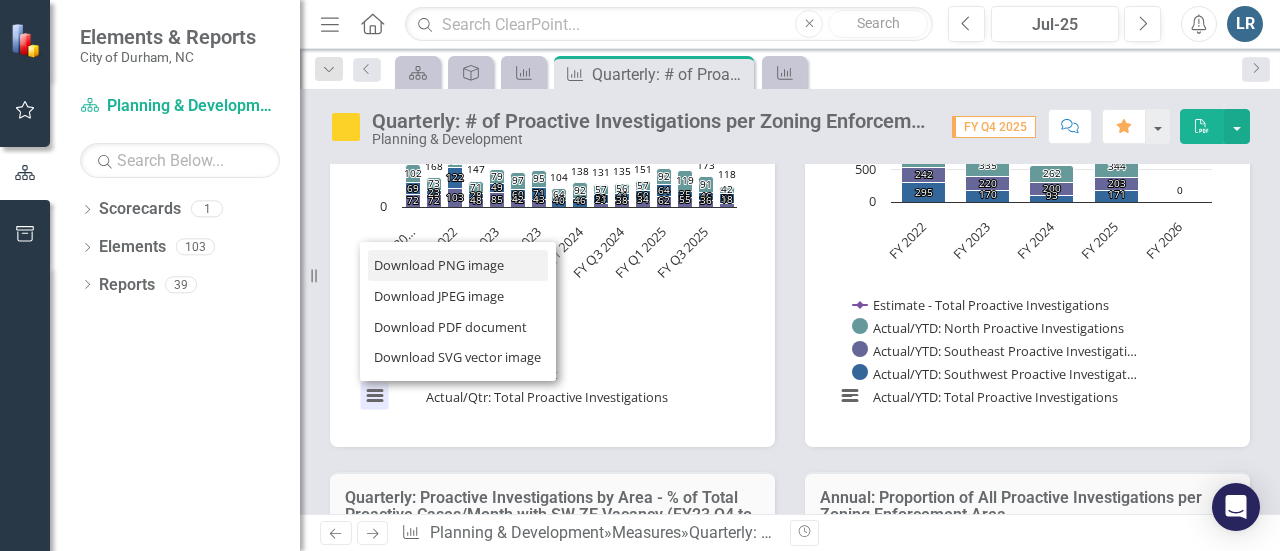 click on "Download PNG image" at bounding box center (458, 265) 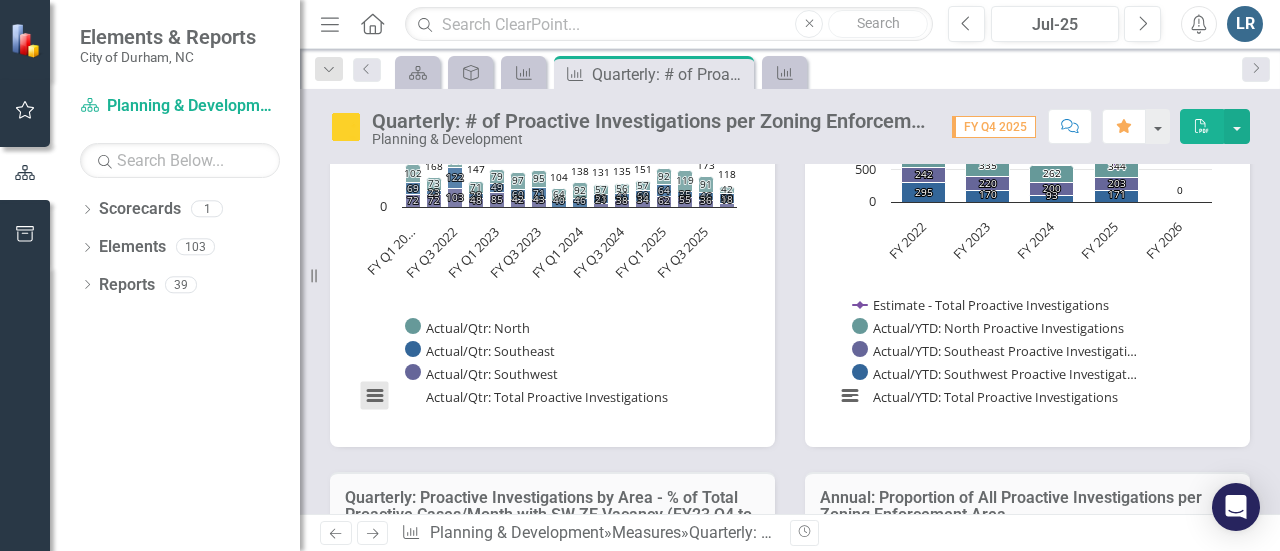click at bounding box center (375, 396) 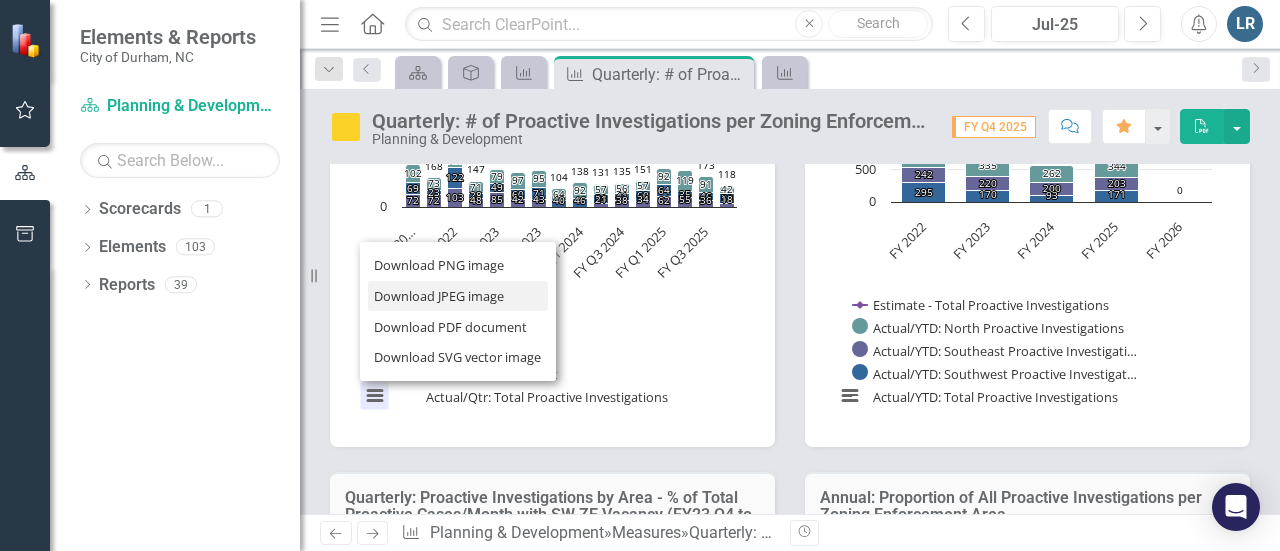 click on "Download JPEG image" at bounding box center [458, 296] 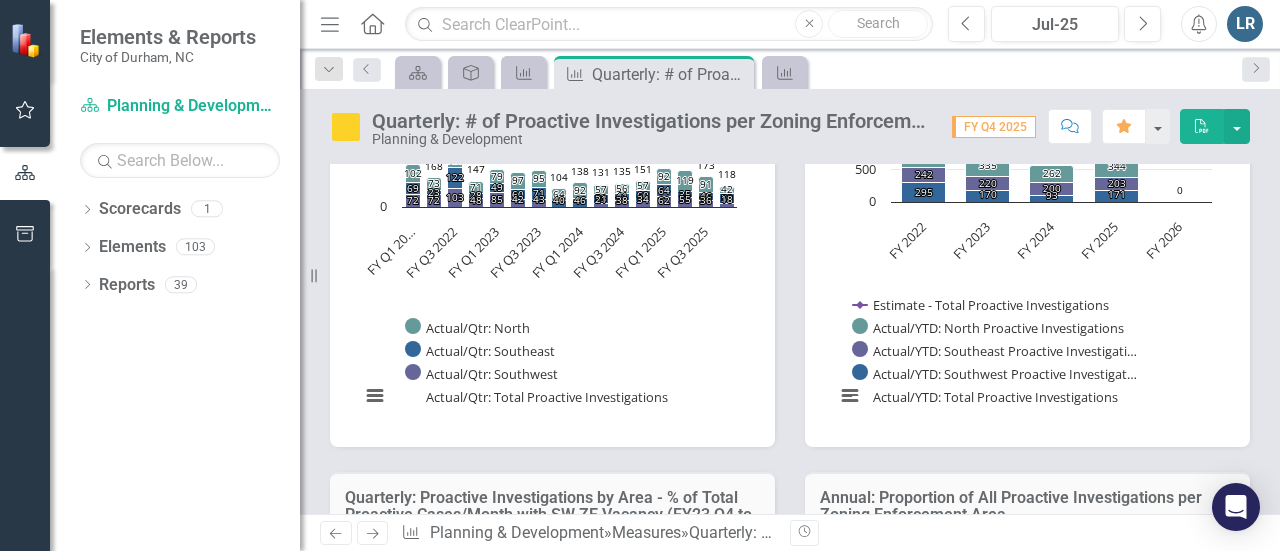 click 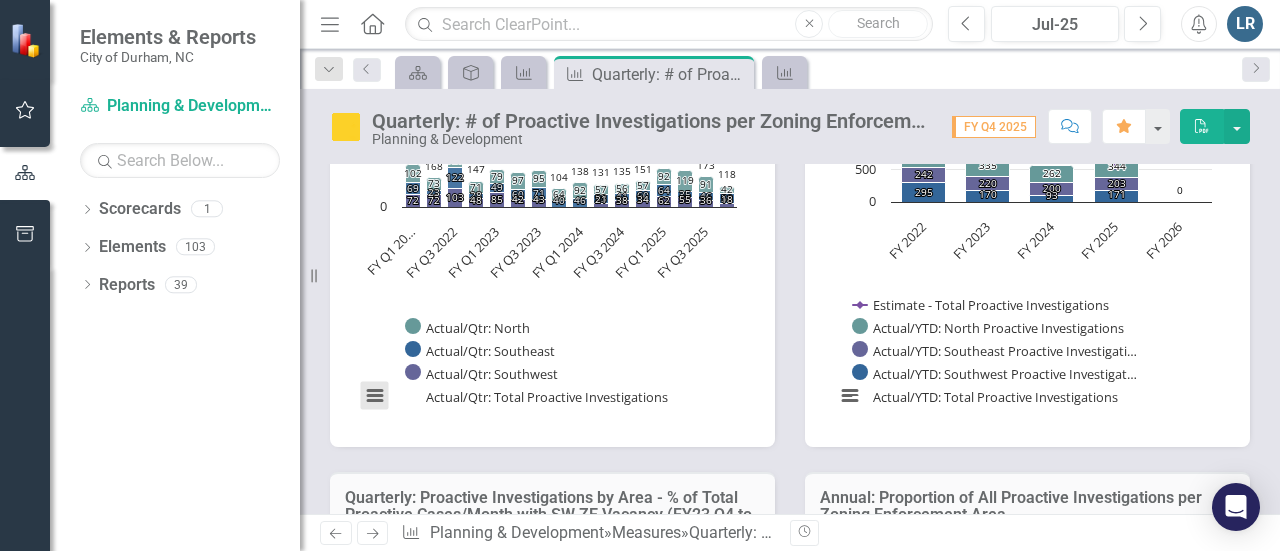 click at bounding box center [375, 396] 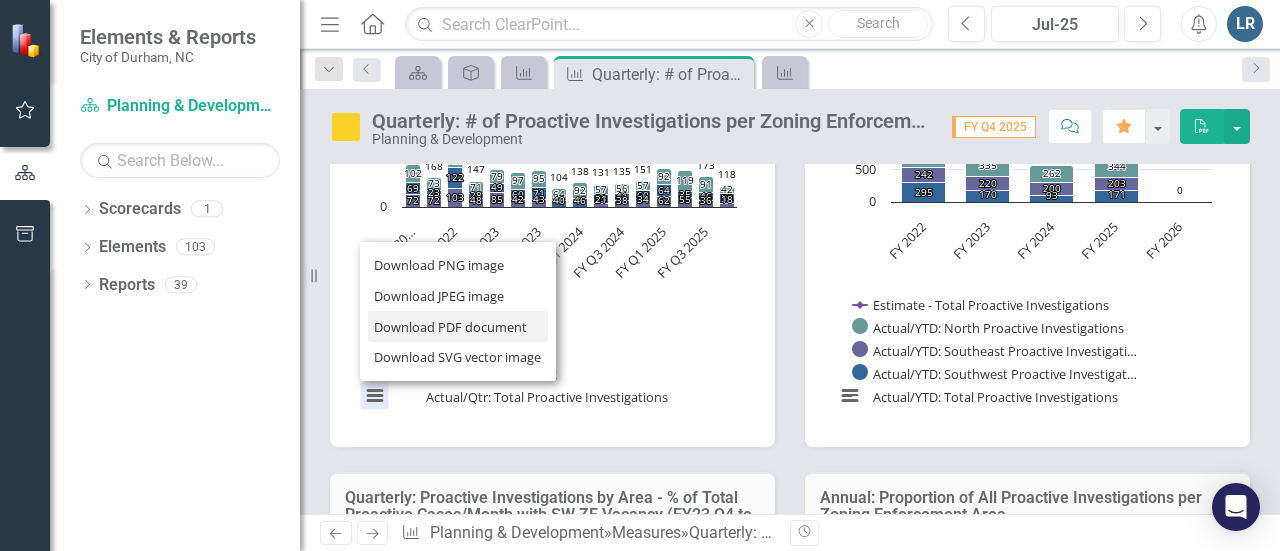 click on "Download PDF document" at bounding box center (458, 326) 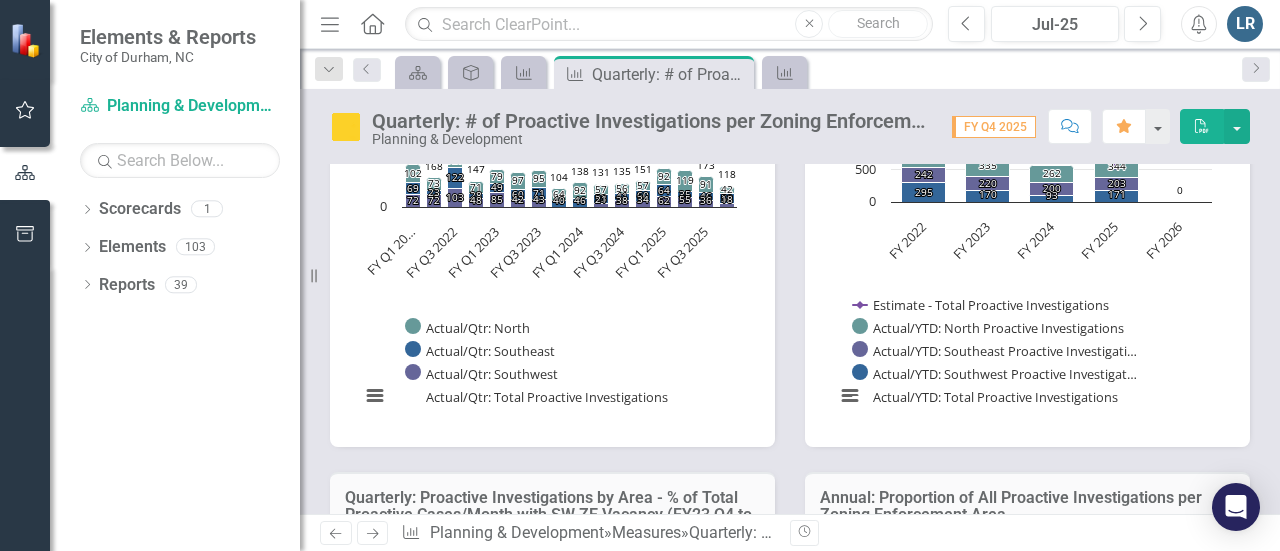 click on "Scorecard Objective Measure Measure Quarterly: # of Proactive Investigations per Zoning Enforcement Area Pin Close Measure" at bounding box center [811, 72] 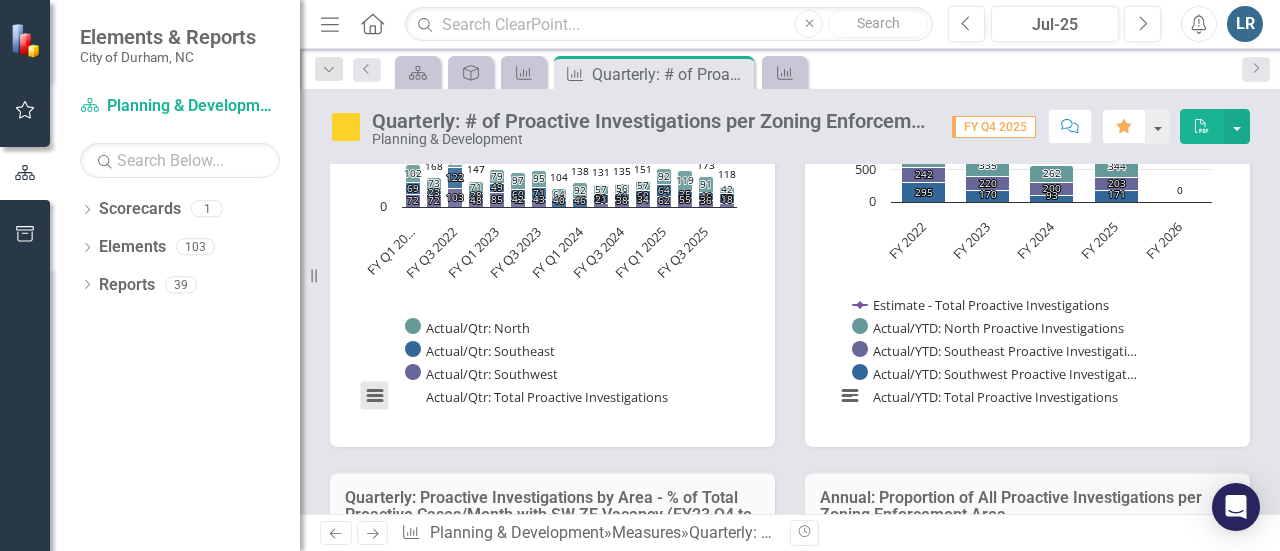 click at bounding box center [375, 396] 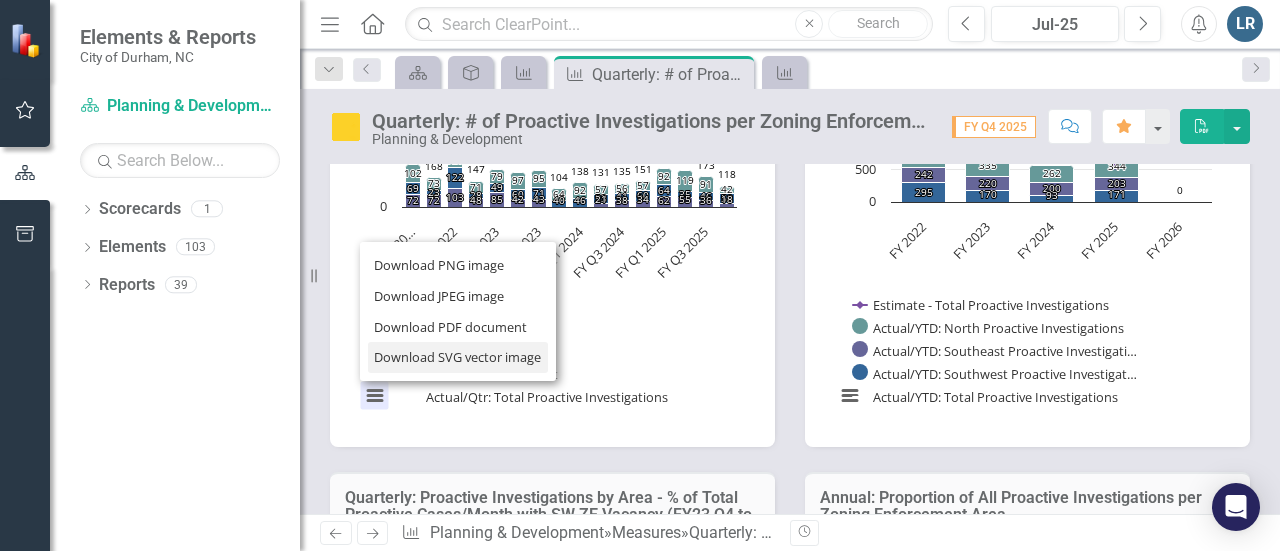 click on "Download SVG vector image" at bounding box center (458, 357) 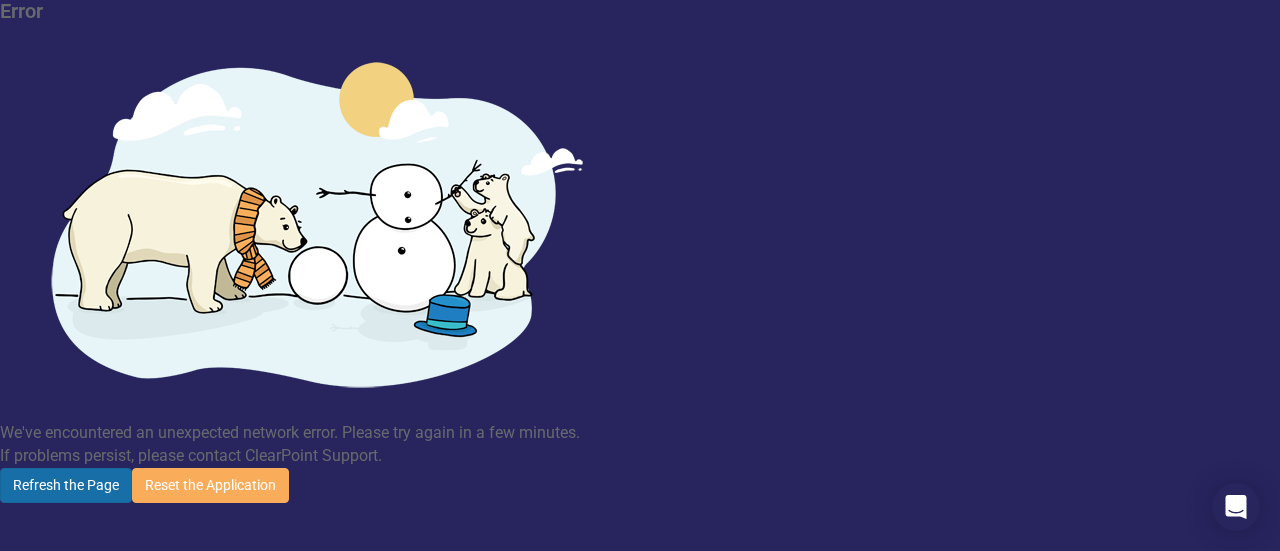 click on "Refresh the Page" at bounding box center (66, 485) 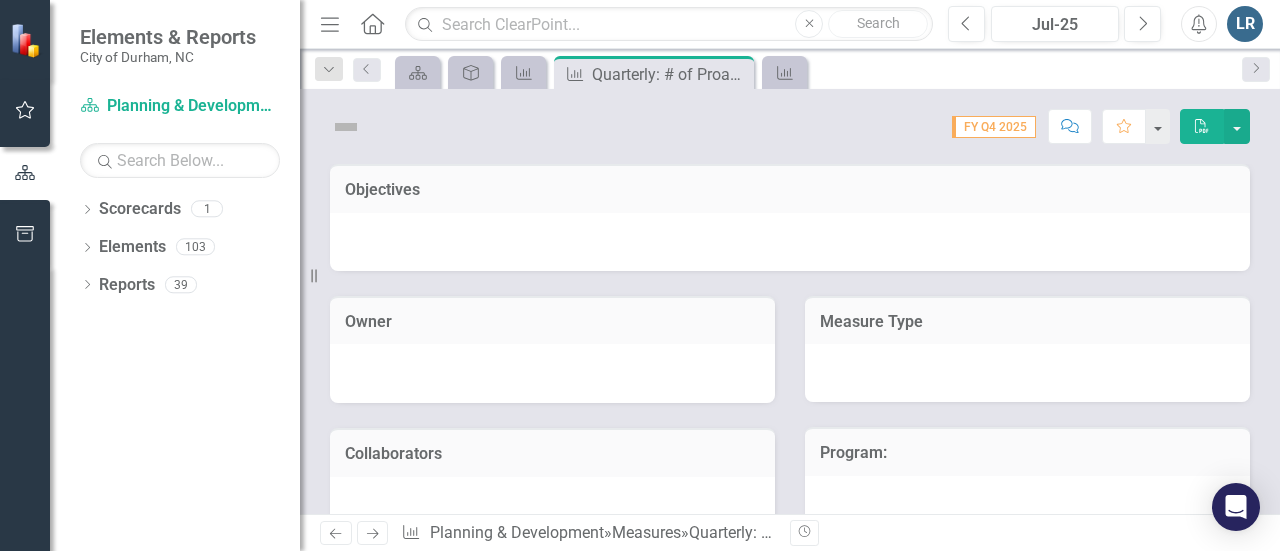scroll, scrollTop: 0, scrollLeft: 0, axis: both 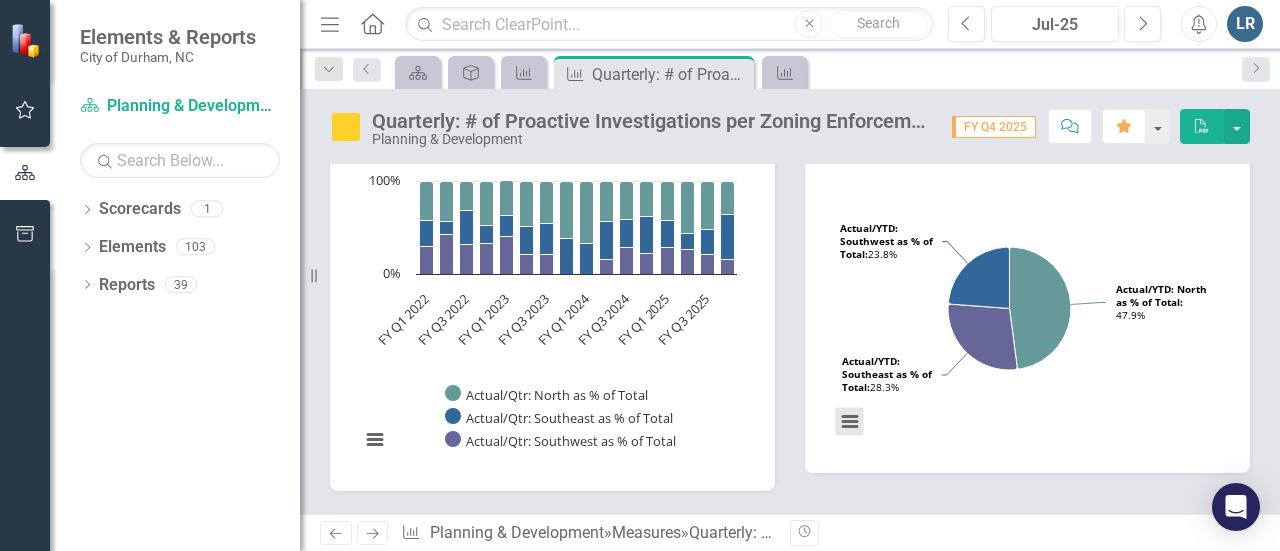 click at bounding box center (850, 422) 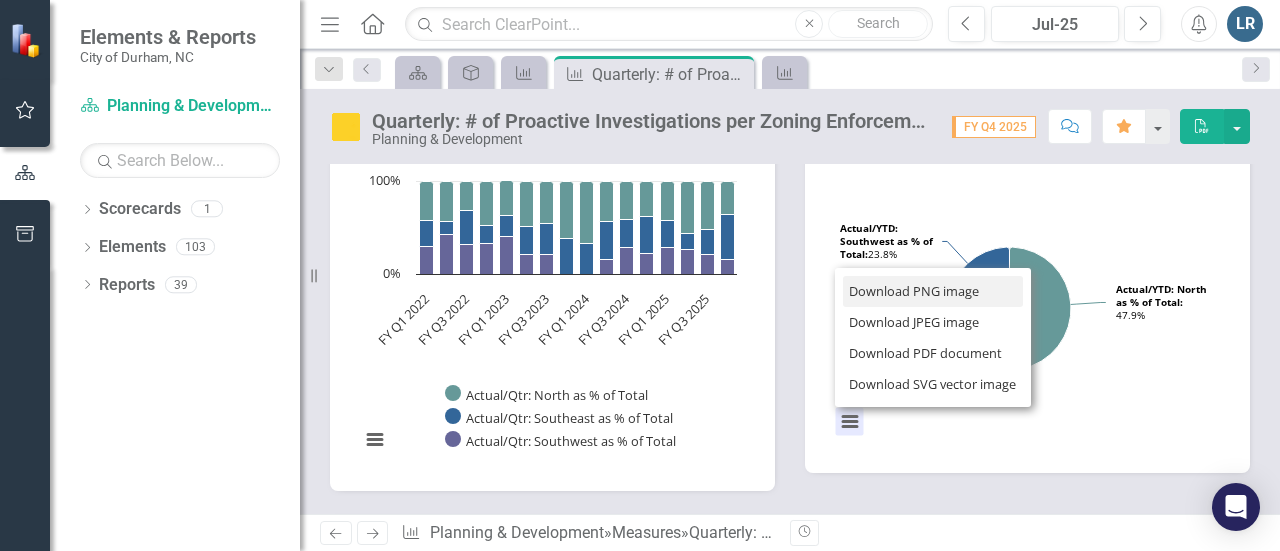 click on "Download PNG image" at bounding box center [933, 291] 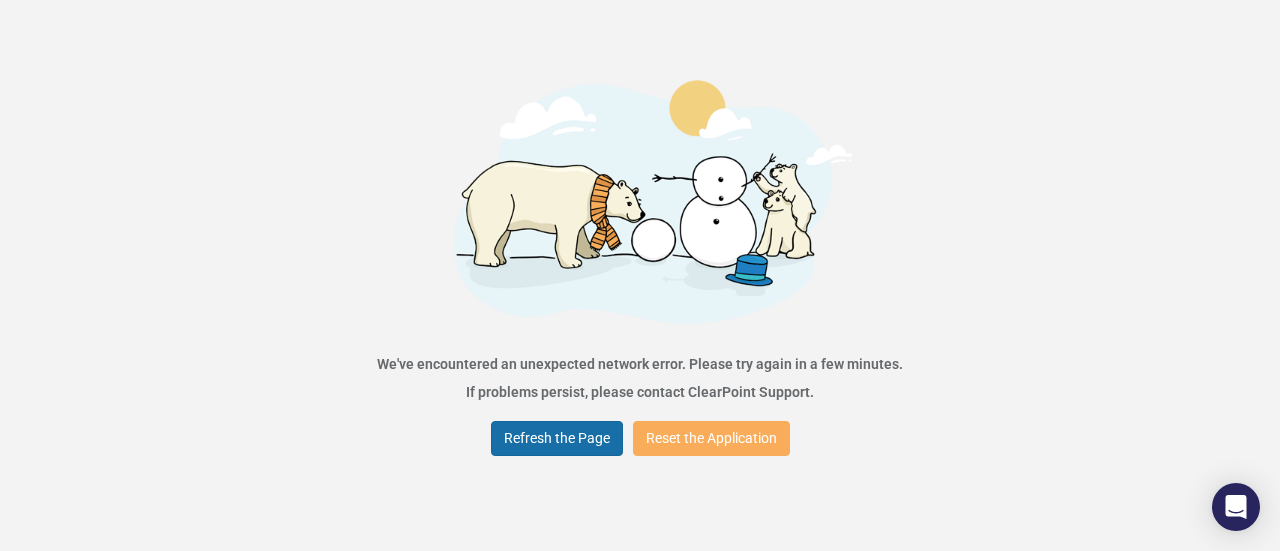 click on "Refresh the Page" at bounding box center (557, 438) 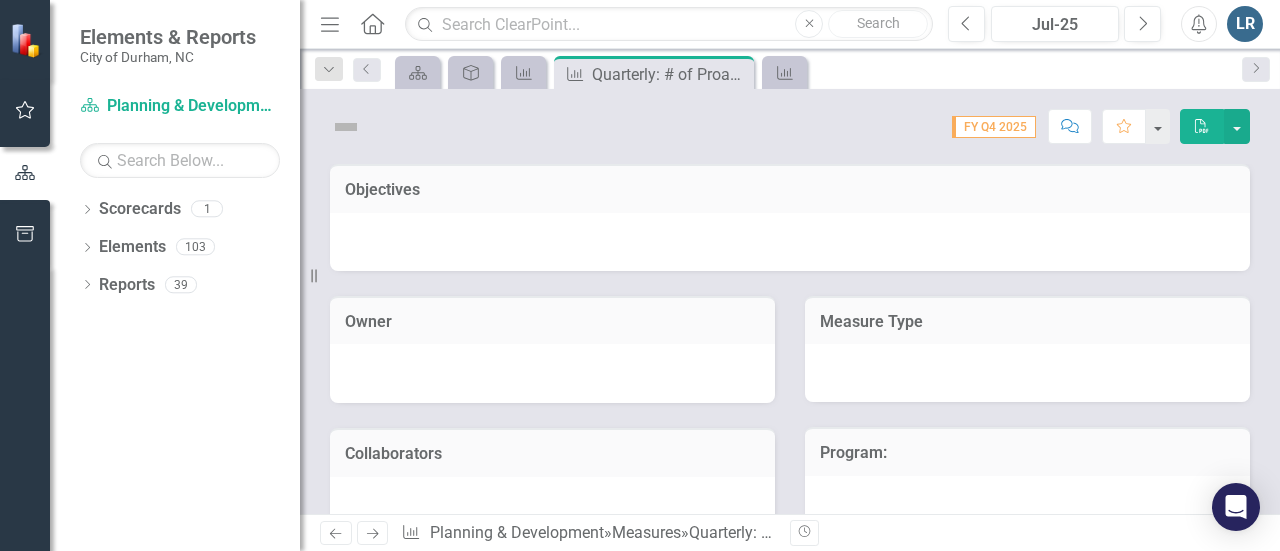 scroll, scrollTop: 0, scrollLeft: 0, axis: both 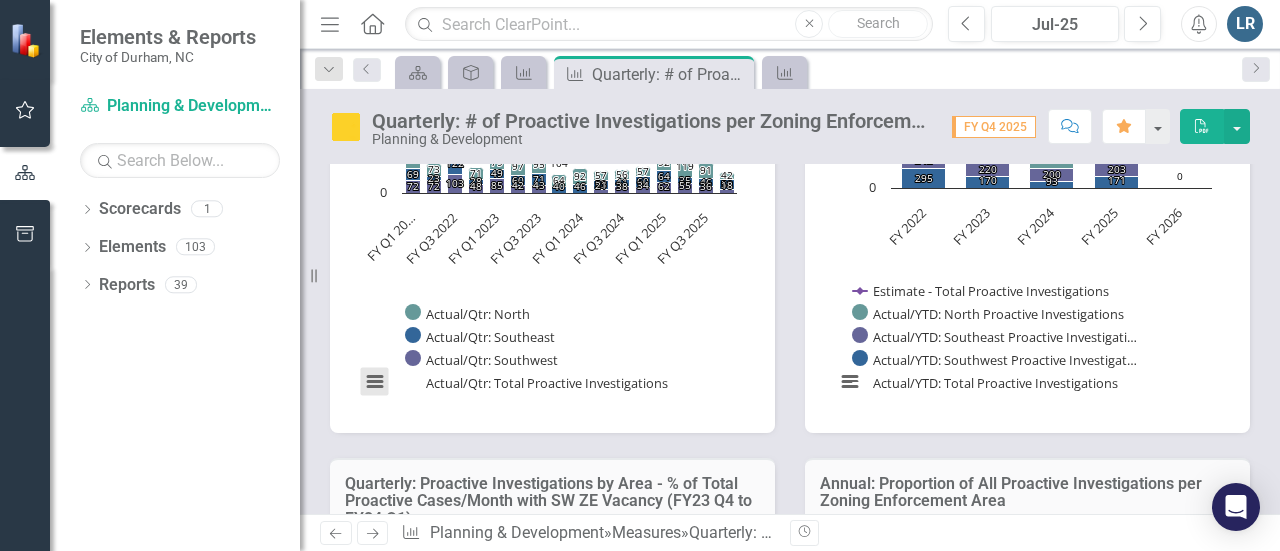 click at bounding box center (375, 382) 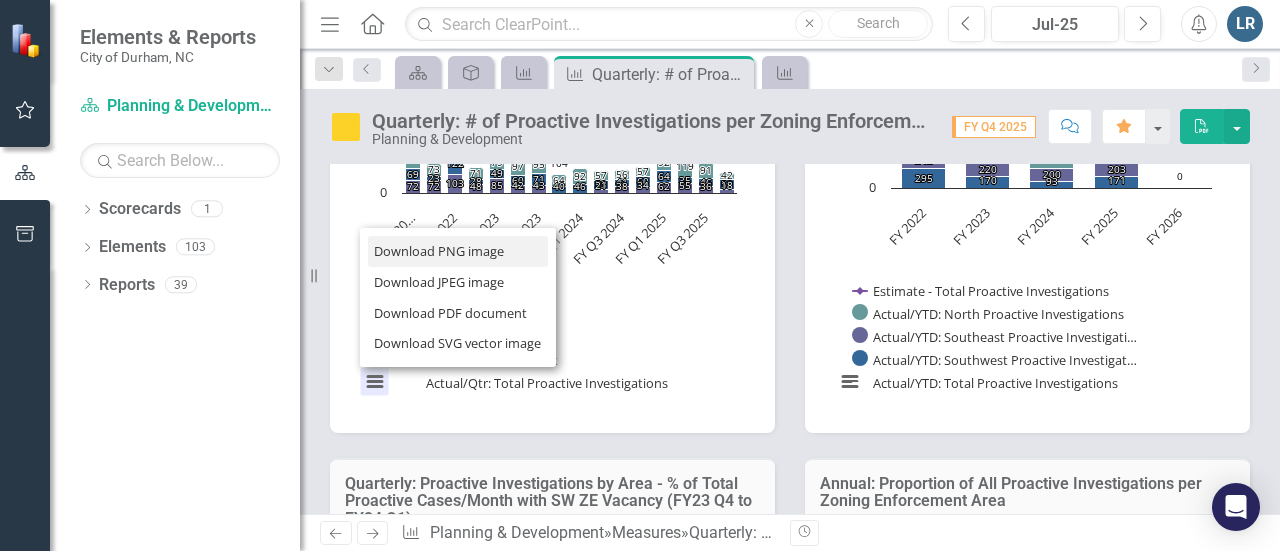 click on "Download PNG image" at bounding box center (458, 251) 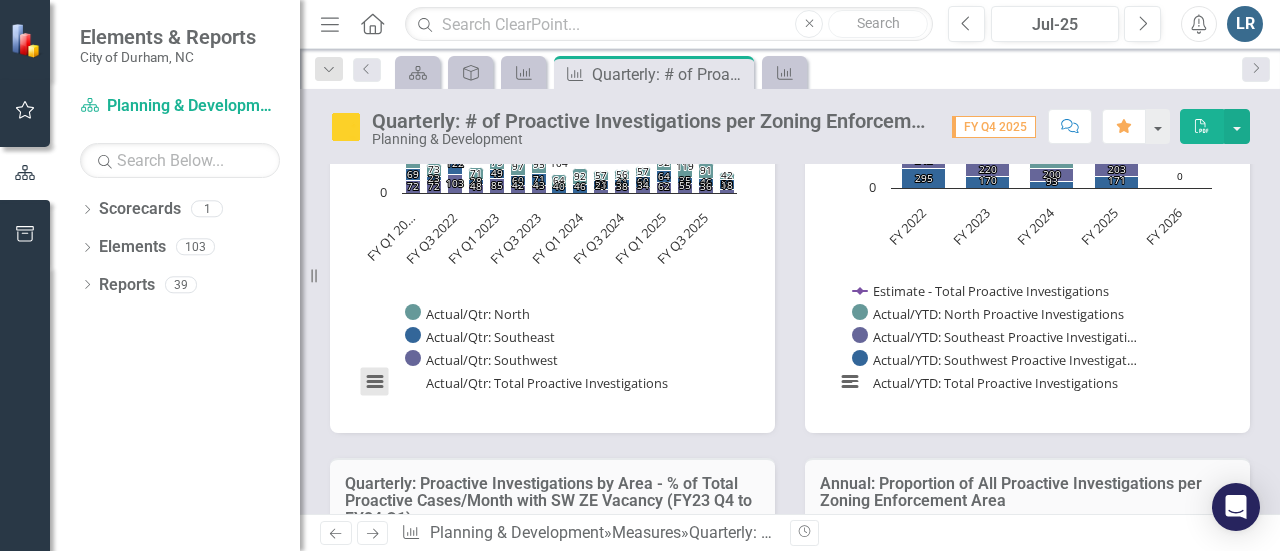 click at bounding box center [375, 382] 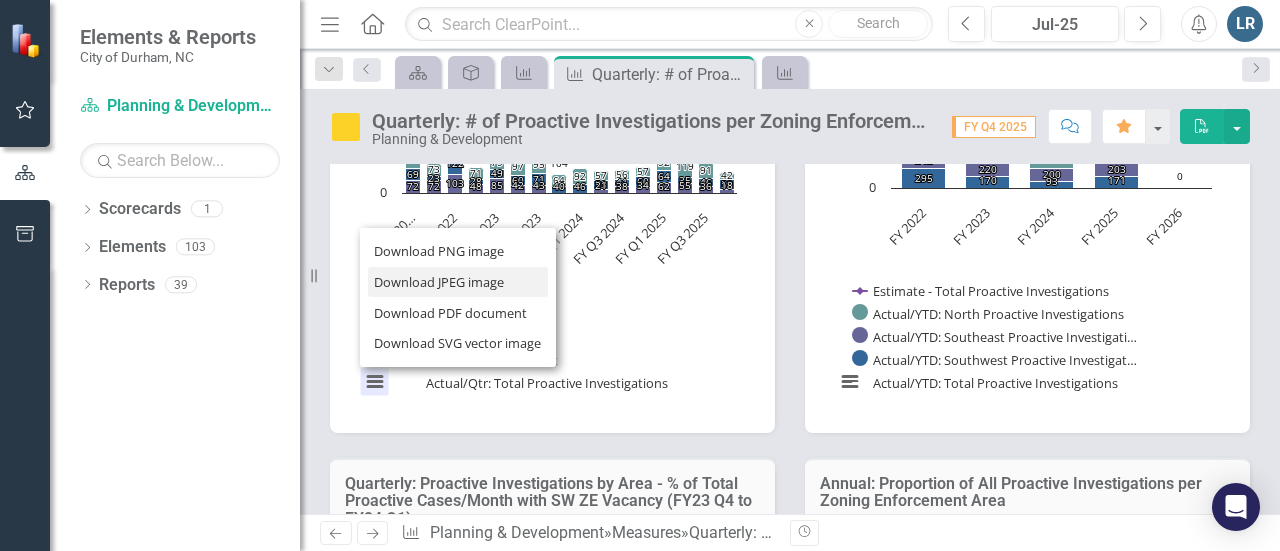 click on "Download JPEG image" at bounding box center [458, 282] 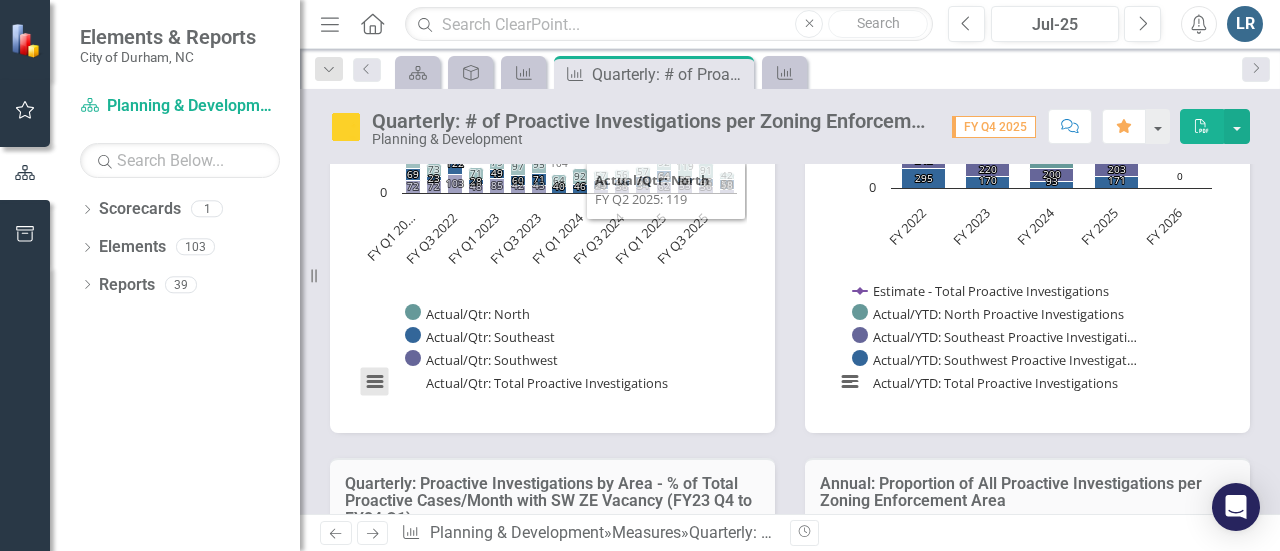 click at bounding box center [375, 382] 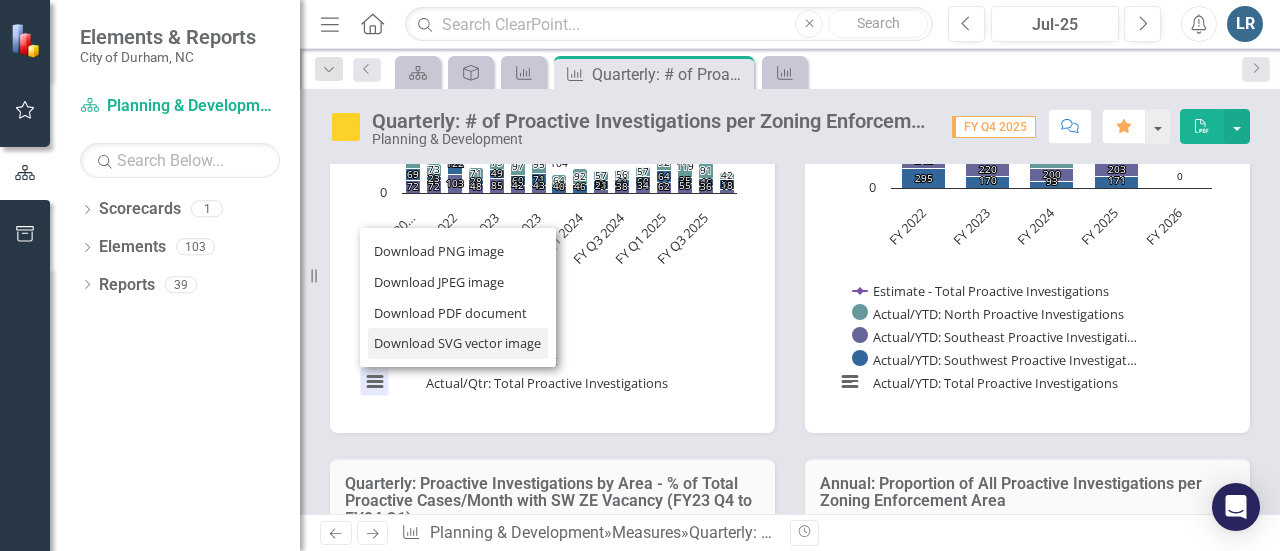 click on "Download SVG vector image" at bounding box center (458, 343) 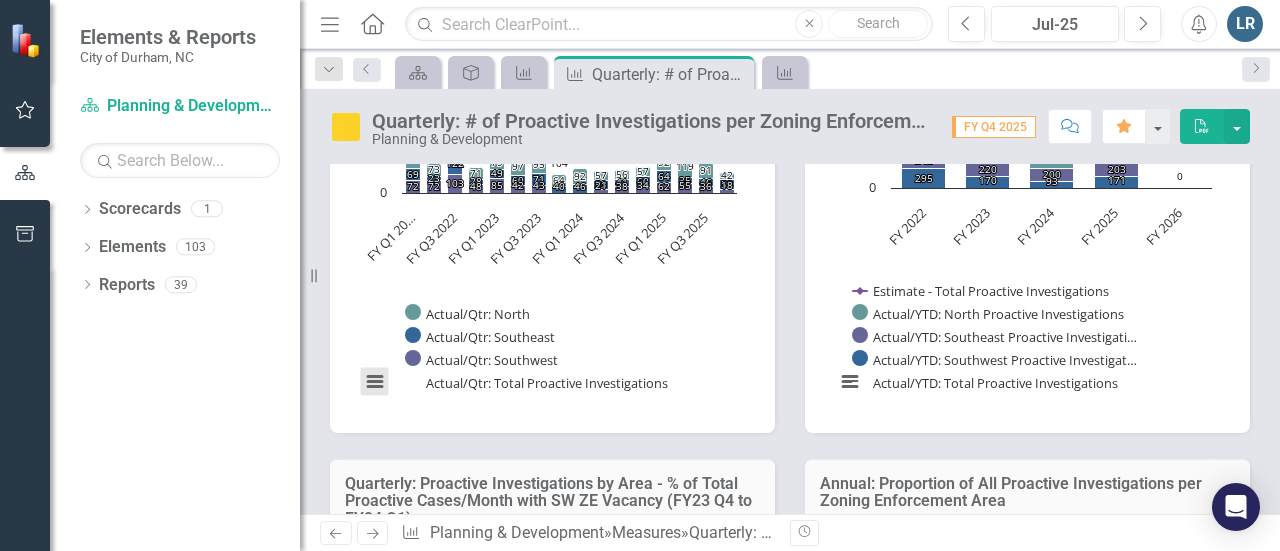 click at bounding box center [375, 382] 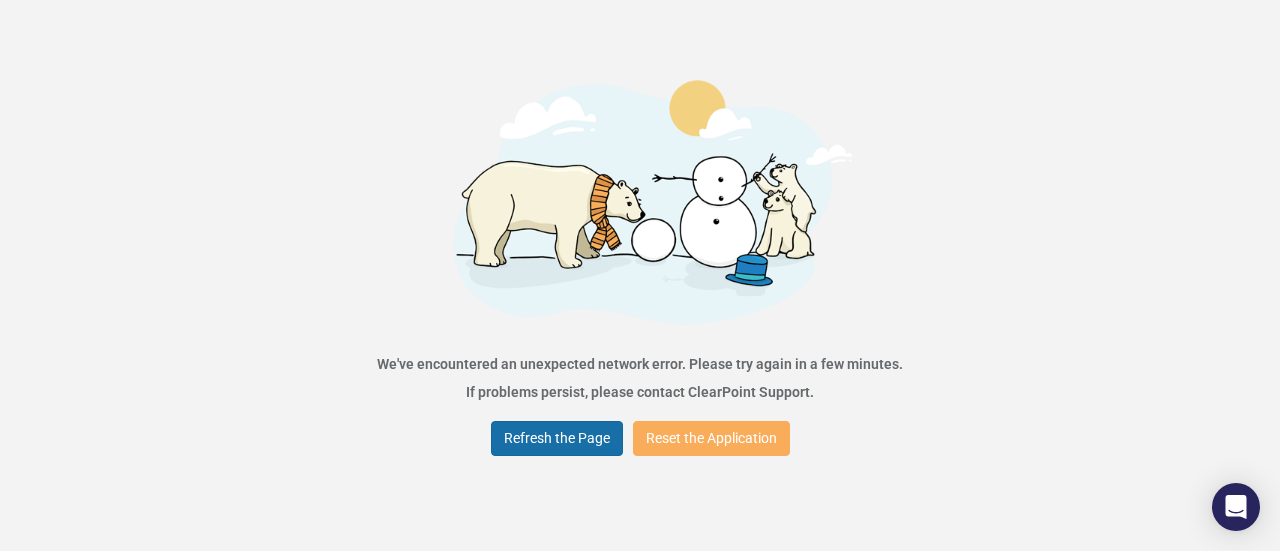 click on "Refresh the Page" at bounding box center (557, 438) 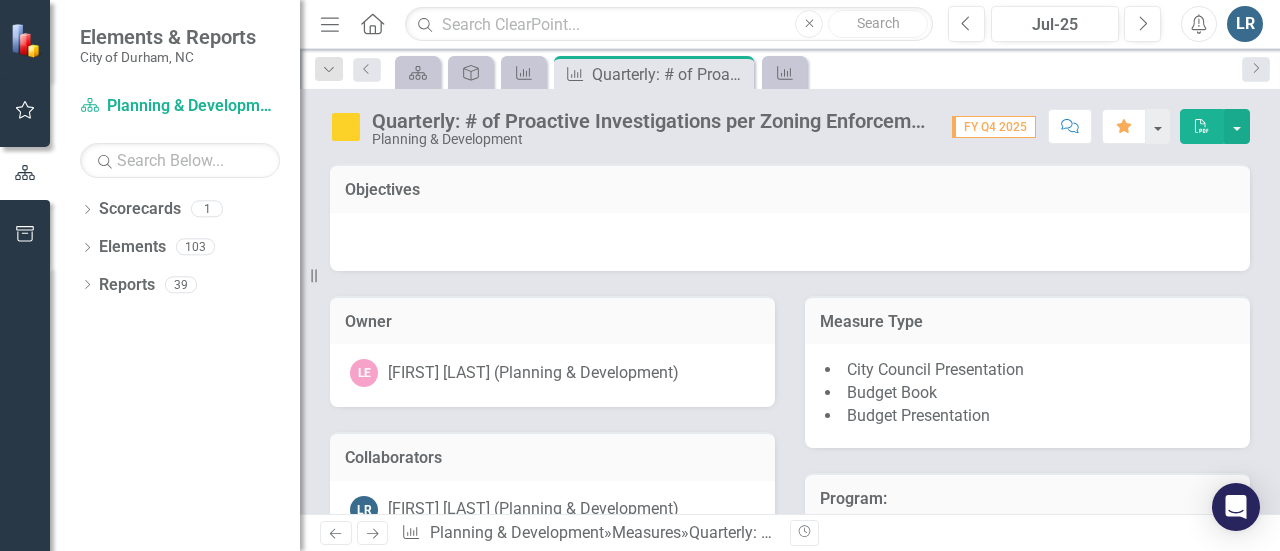 scroll, scrollTop: 0, scrollLeft: 0, axis: both 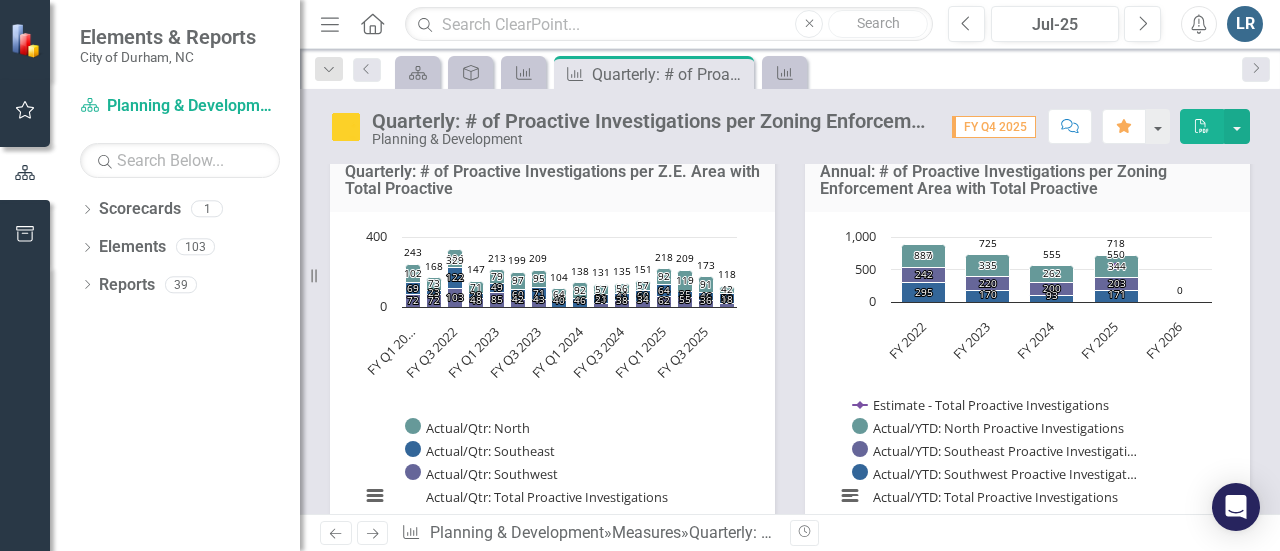drag, startPoint x: 466, startPoint y: 348, endPoint x: 450, endPoint y: 386, distance: 41.231056 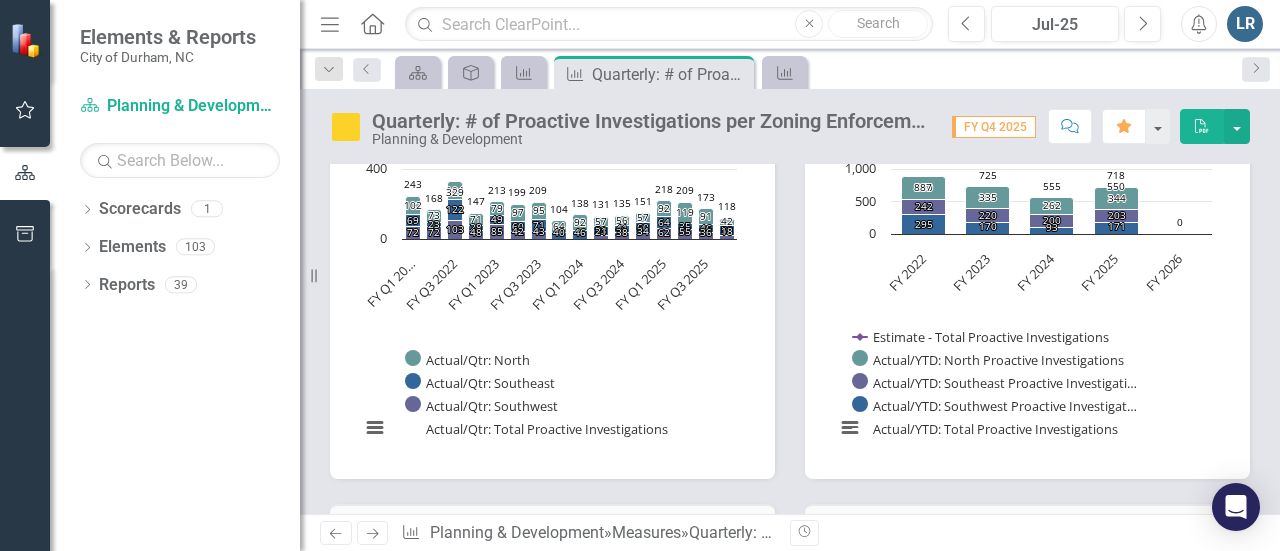 scroll, scrollTop: 1300, scrollLeft: 0, axis: vertical 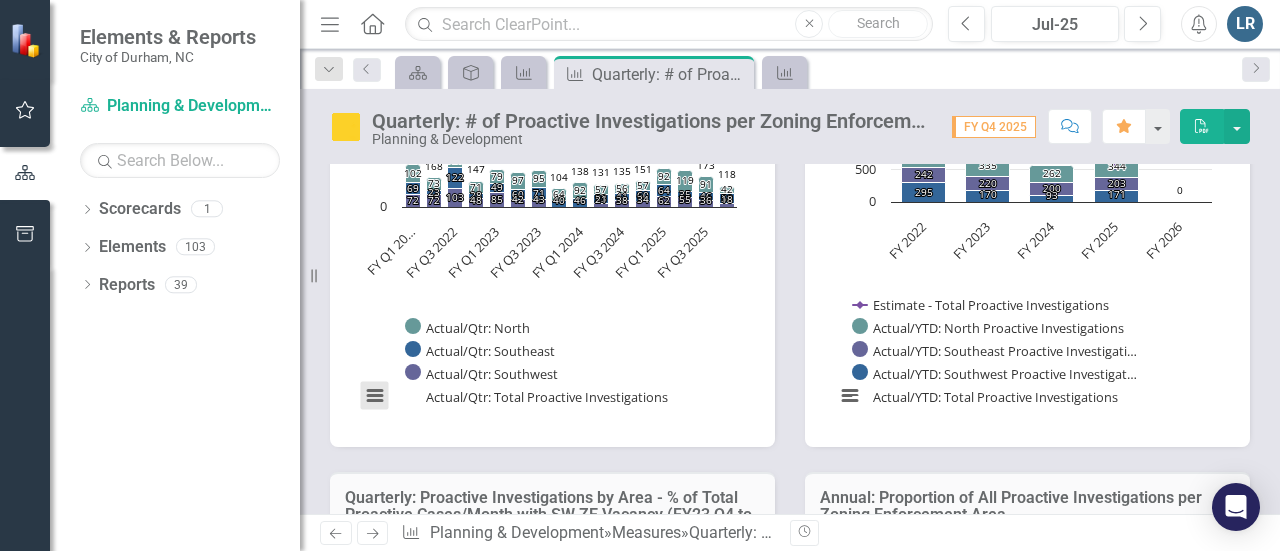 click at bounding box center (375, 396) 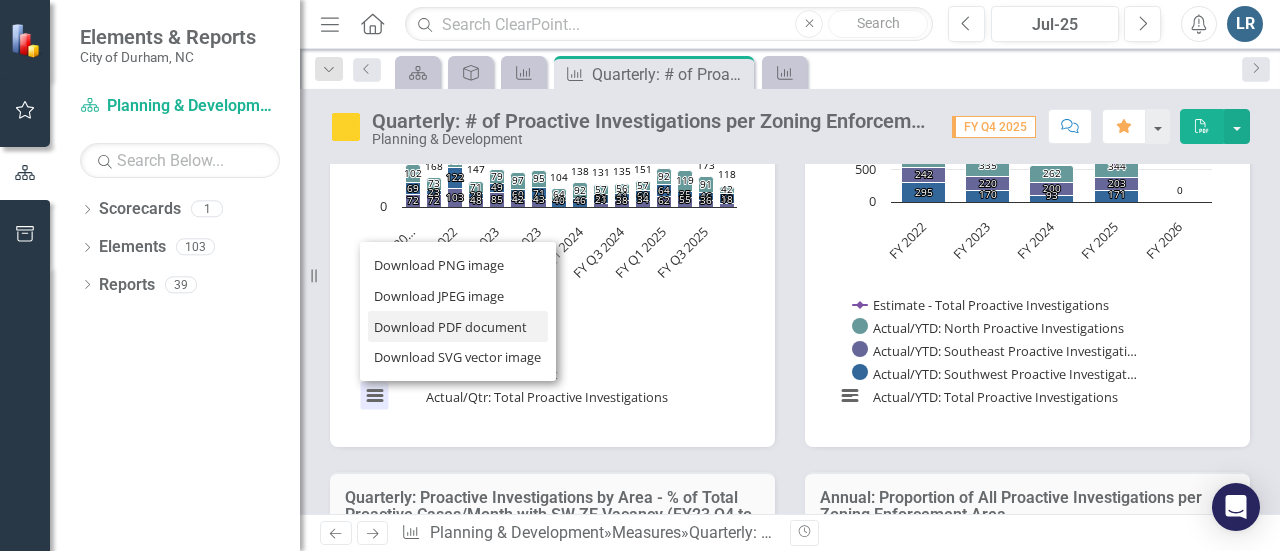 click on "Download PDF document" at bounding box center (458, 326) 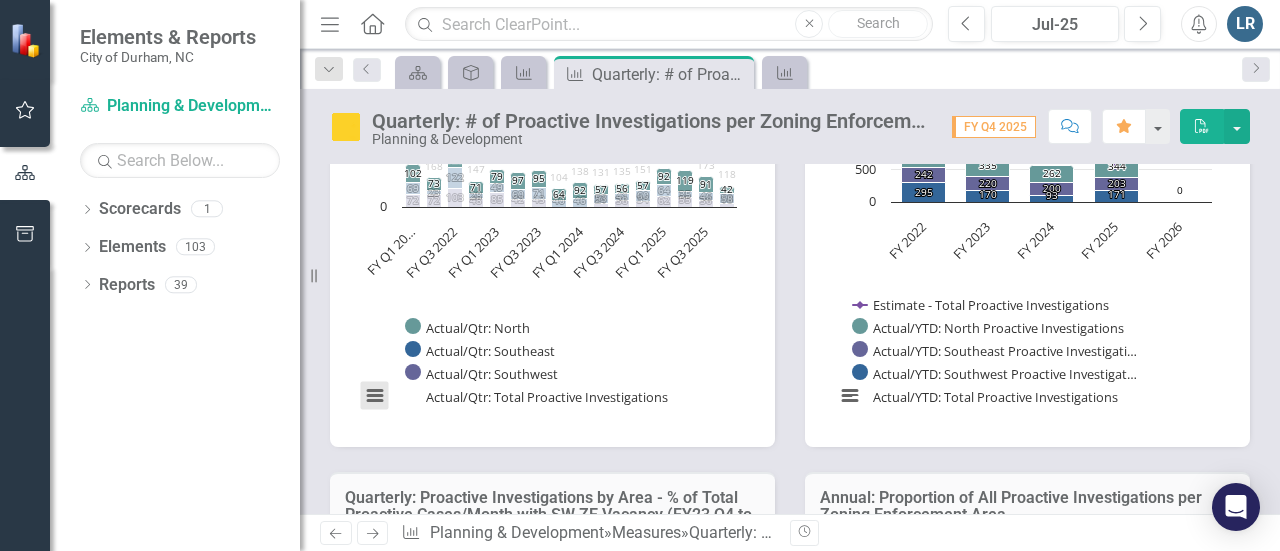 click at bounding box center (375, 396) 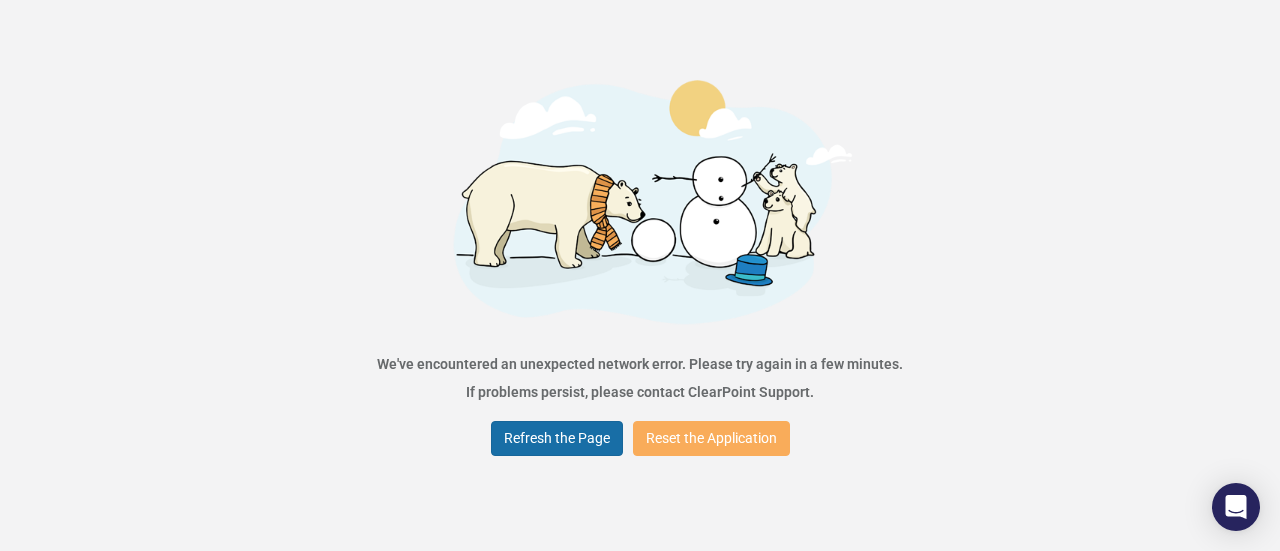 click on "Refresh the Page" at bounding box center (557, 438) 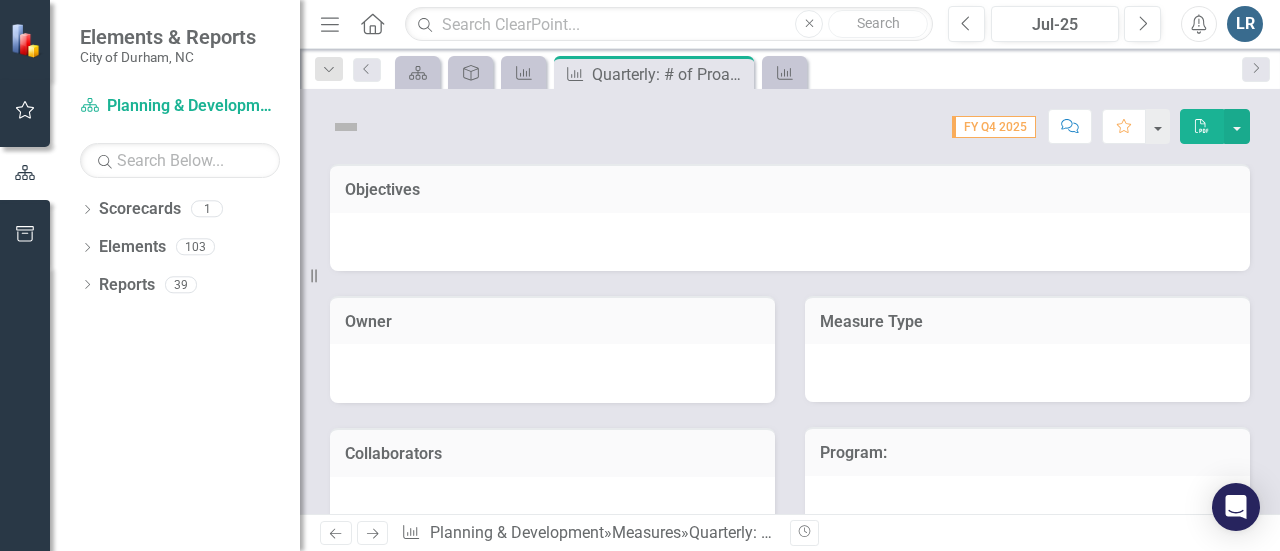 scroll, scrollTop: 0, scrollLeft: 0, axis: both 